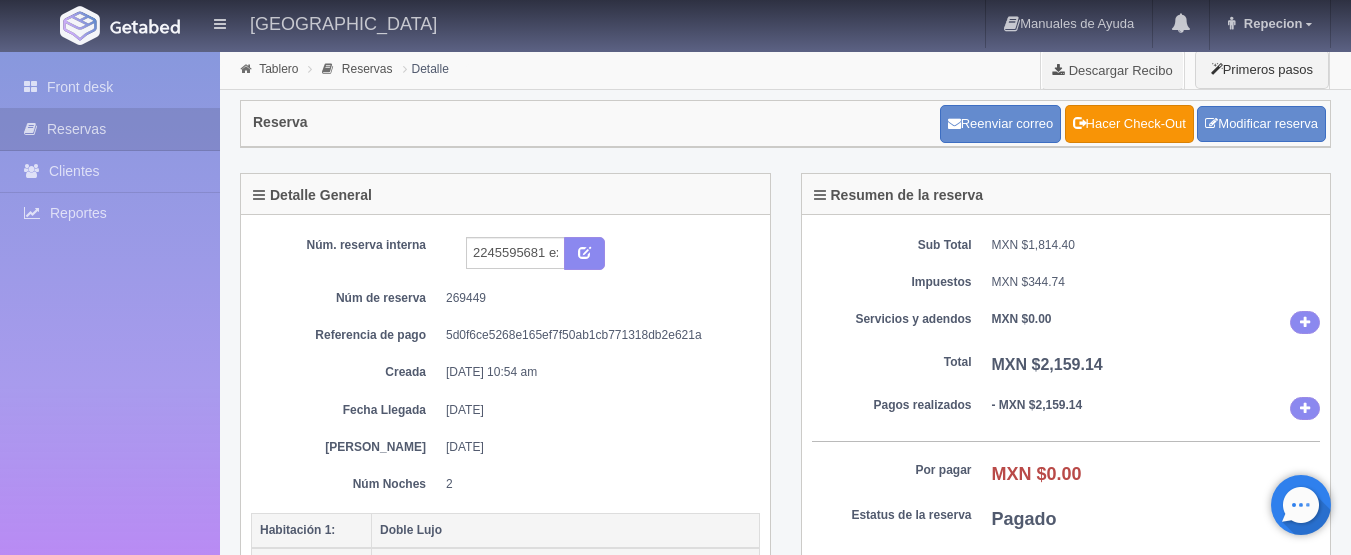 scroll, scrollTop: 0, scrollLeft: 0, axis: both 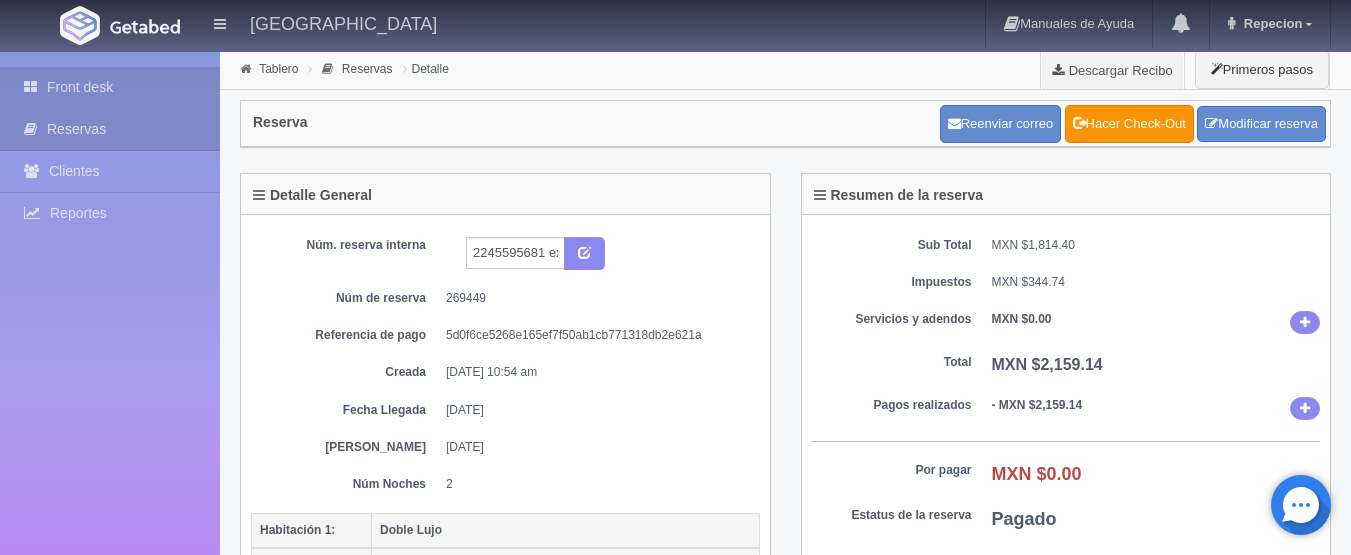 click on "Front desk" at bounding box center (110, 87) 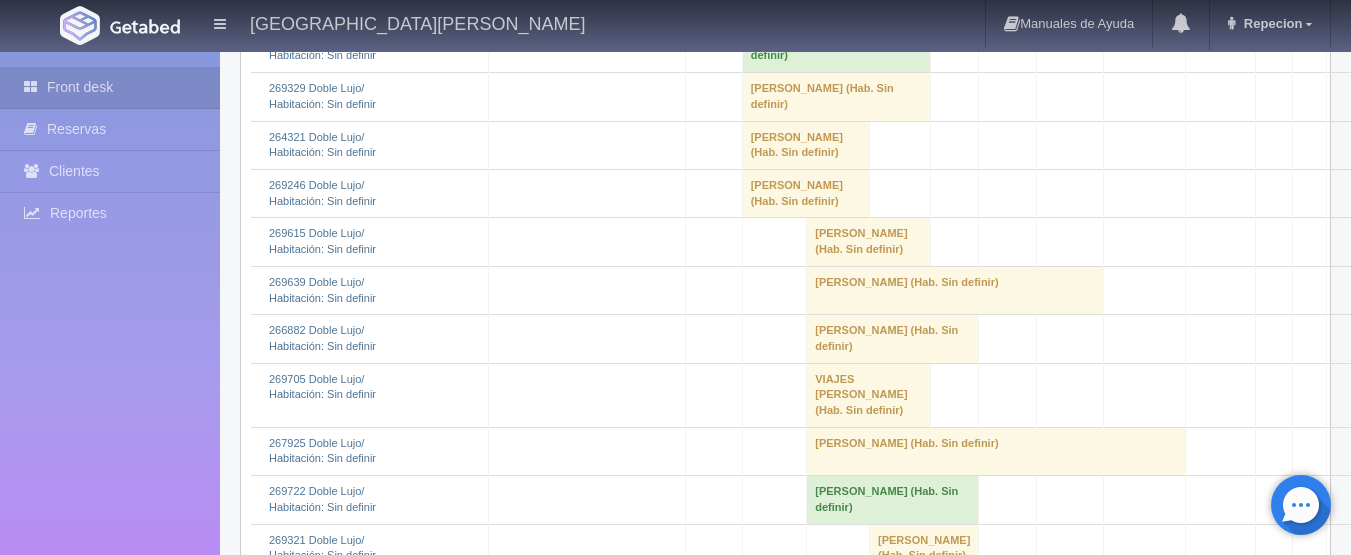 scroll, scrollTop: 1800, scrollLeft: 0, axis: vertical 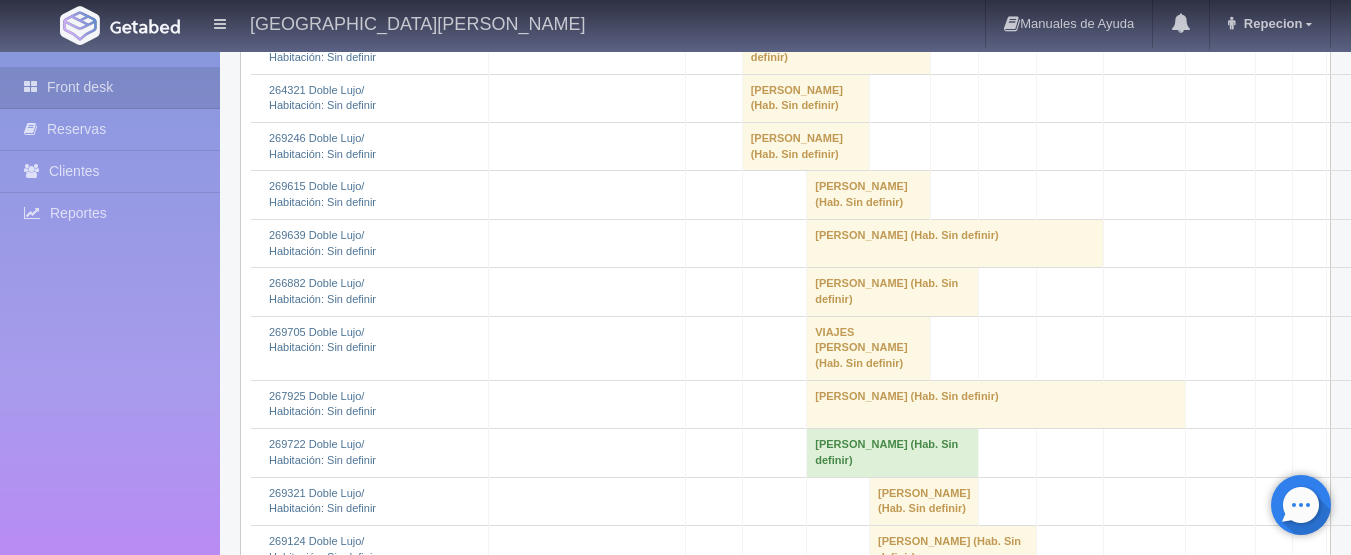 click on "Jorge Andres Ramirez Elizalde 												(Hab. 218)" at bounding box center [777, -47] 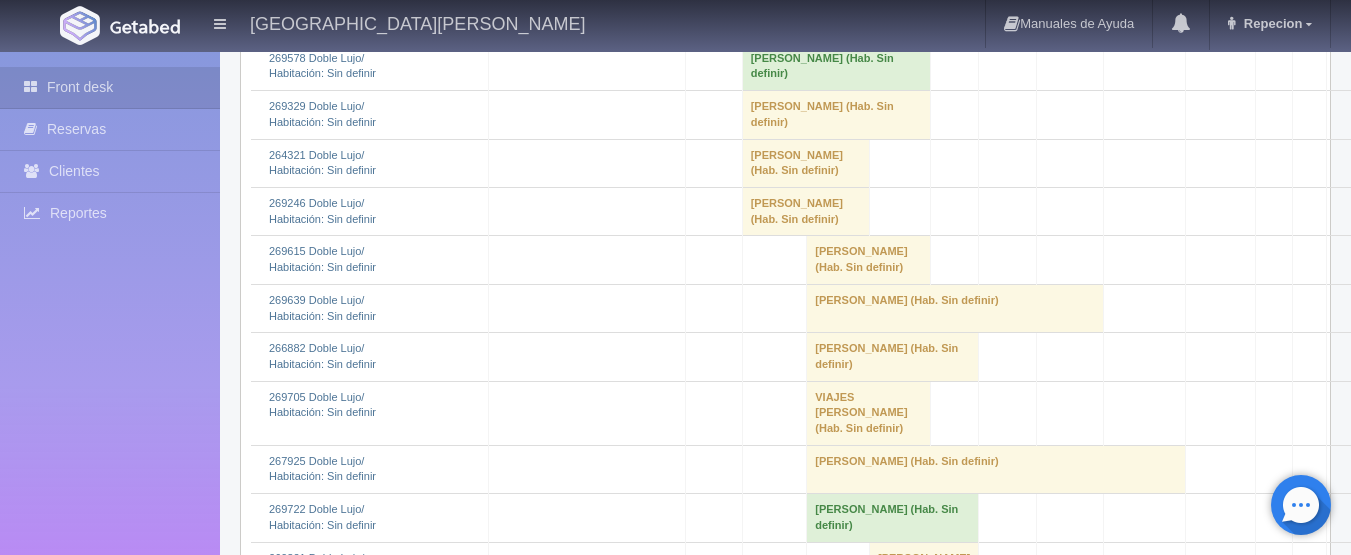 scroll, scrollTop: 1700, scrollLeft: 0, axis: vertical 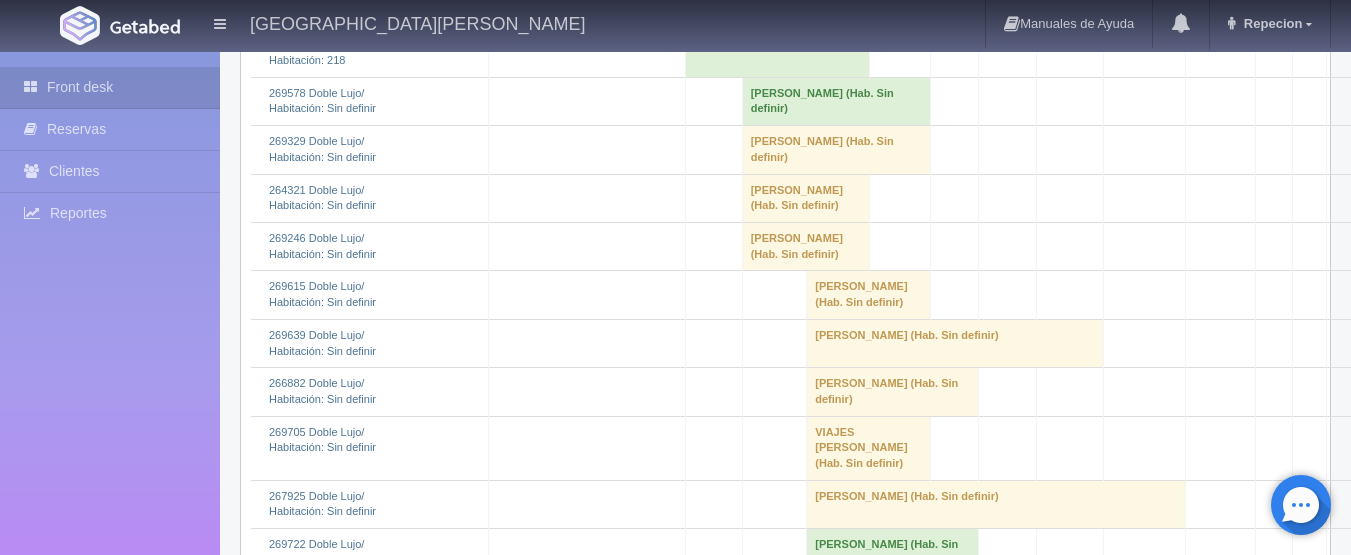 click on "Jorge Andres Ramirez Elizalde 												(Hab. 218)" at bounding box center [777, 53] 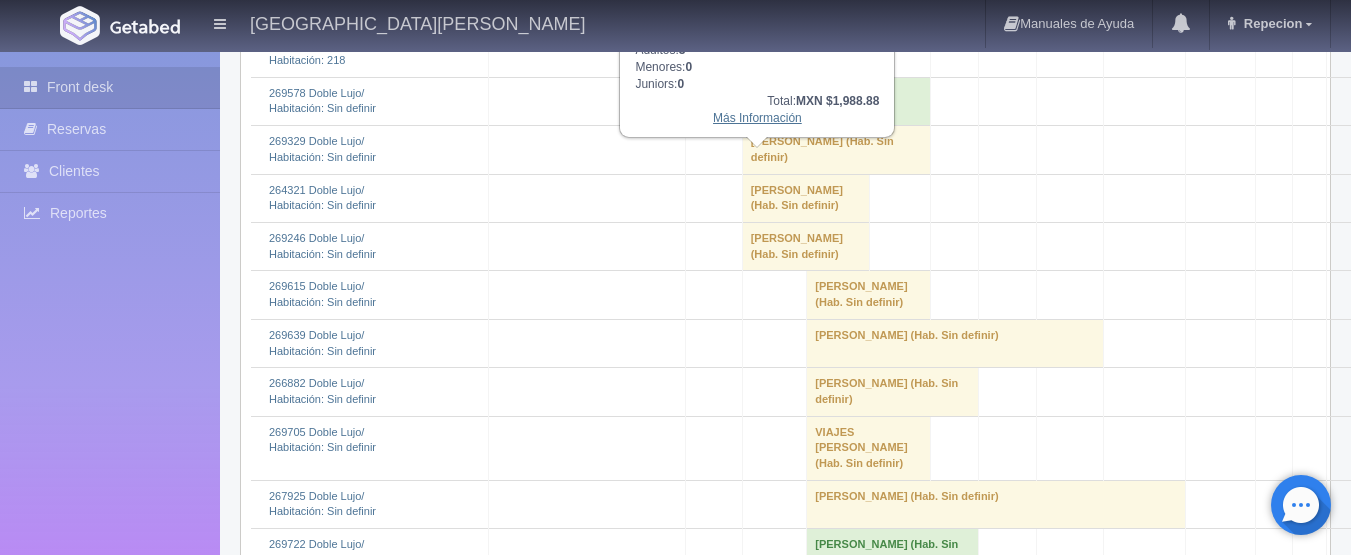 click on "Más Información" at bounding box center (757, 118) 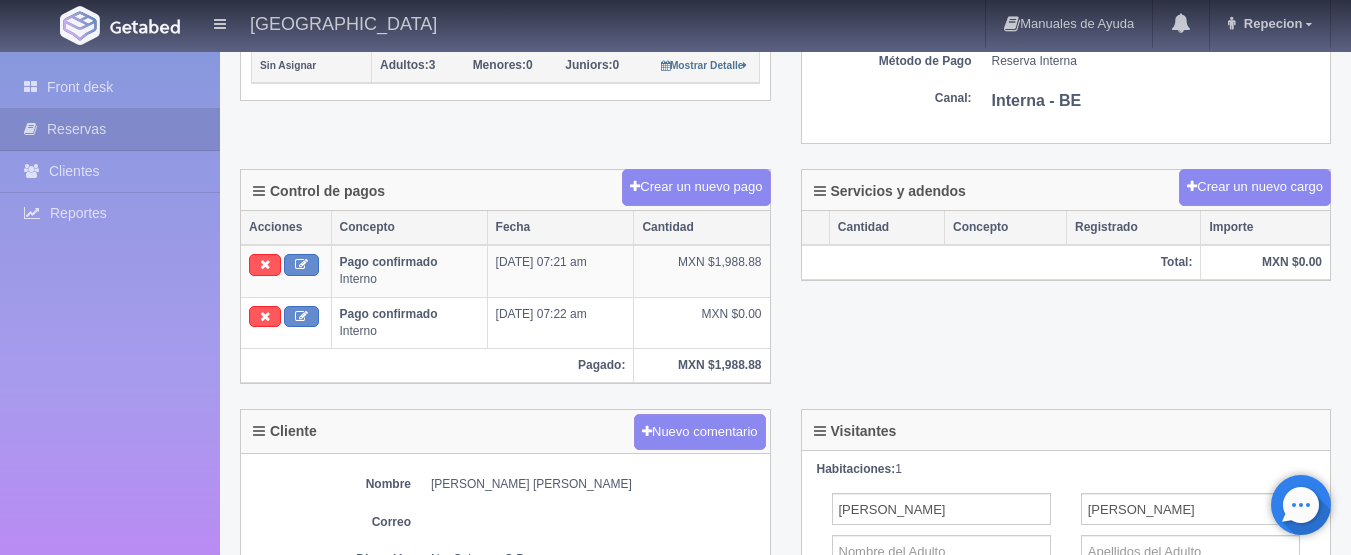scroll, scrollTop: 200, scrollLeft: 0, axis: vertical 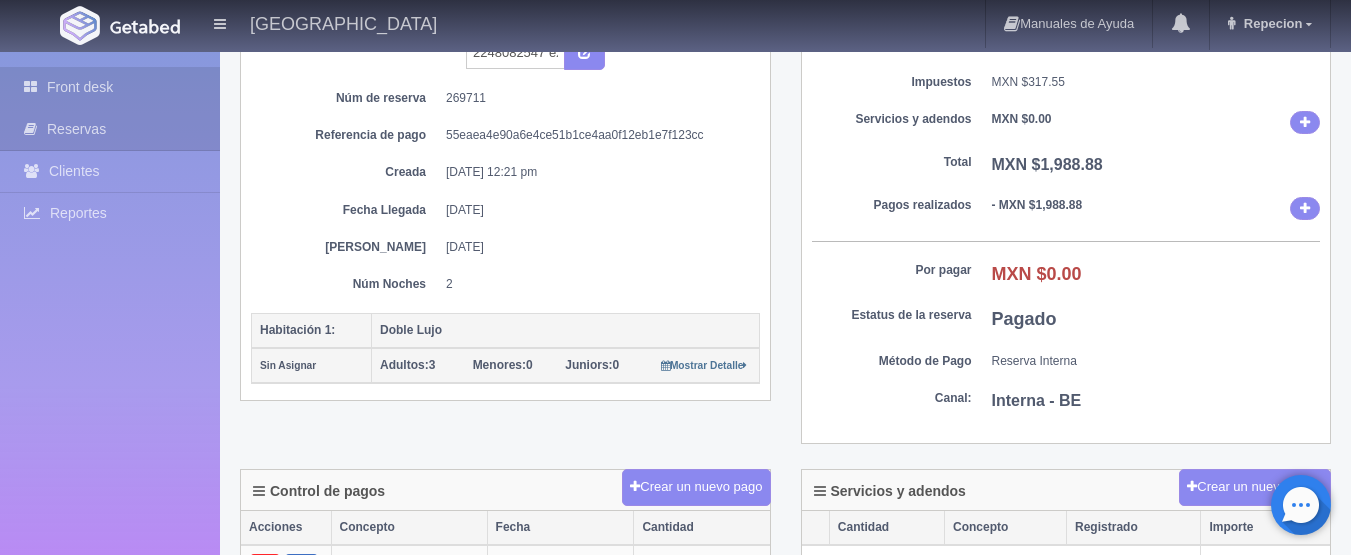click on "Front desk" at bounding box center [110, 87] 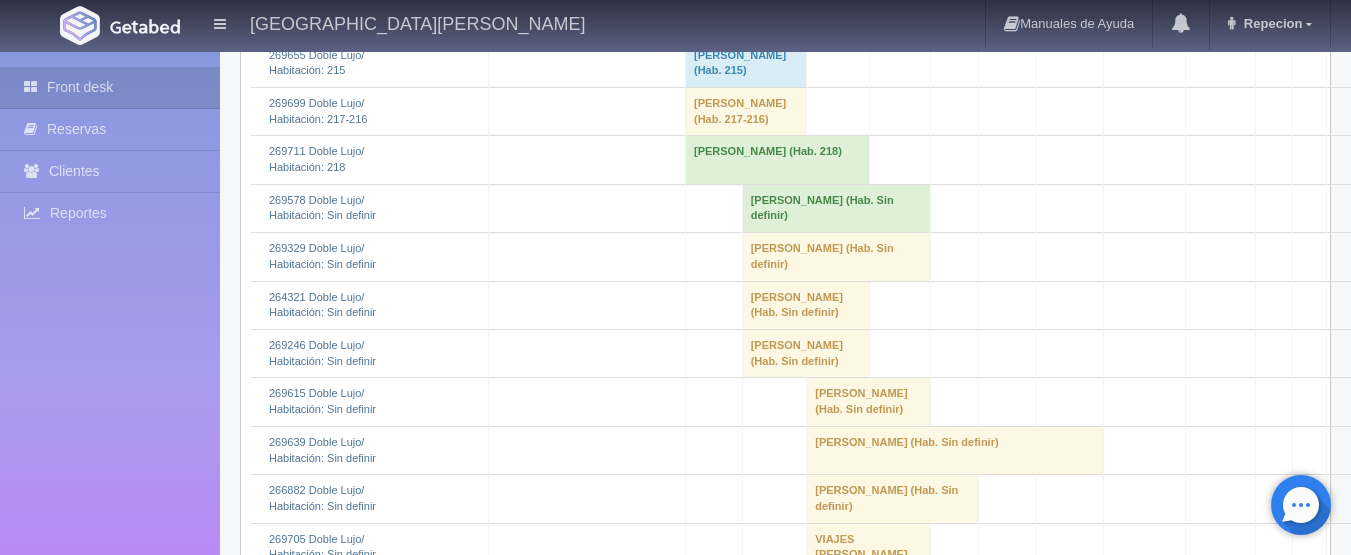scroll, scrollTop: 1600, scrollLeft: 0, axis: vertical 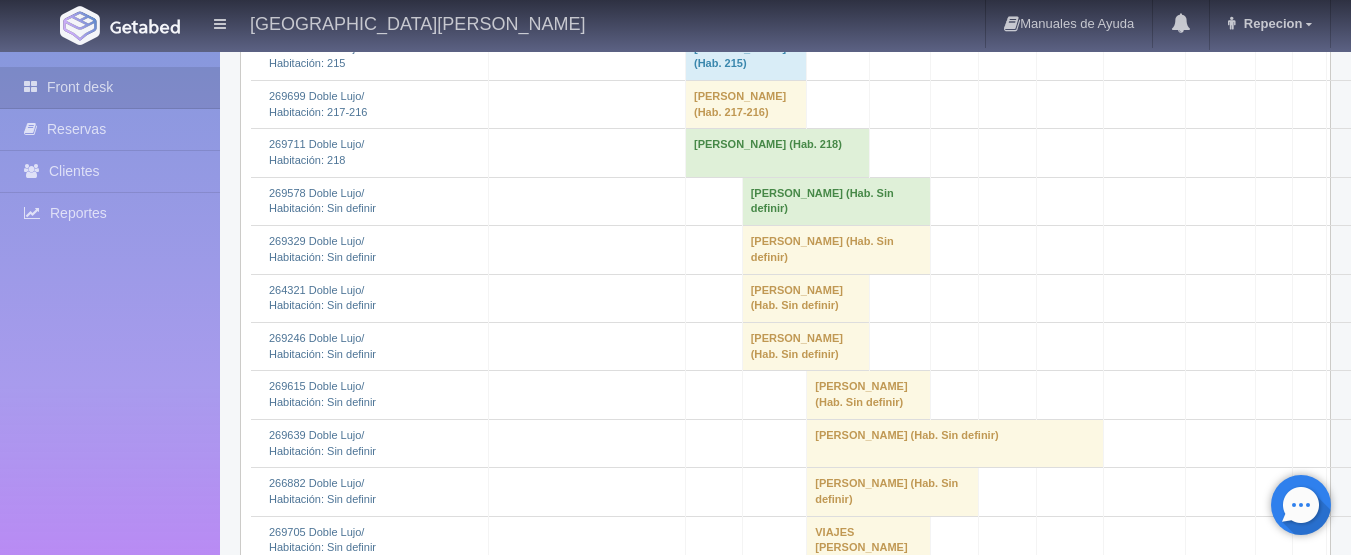 click on "Jorge Andres Ramirez Elizalde 												(Hab. 218)" at bounding box center (777, 153) 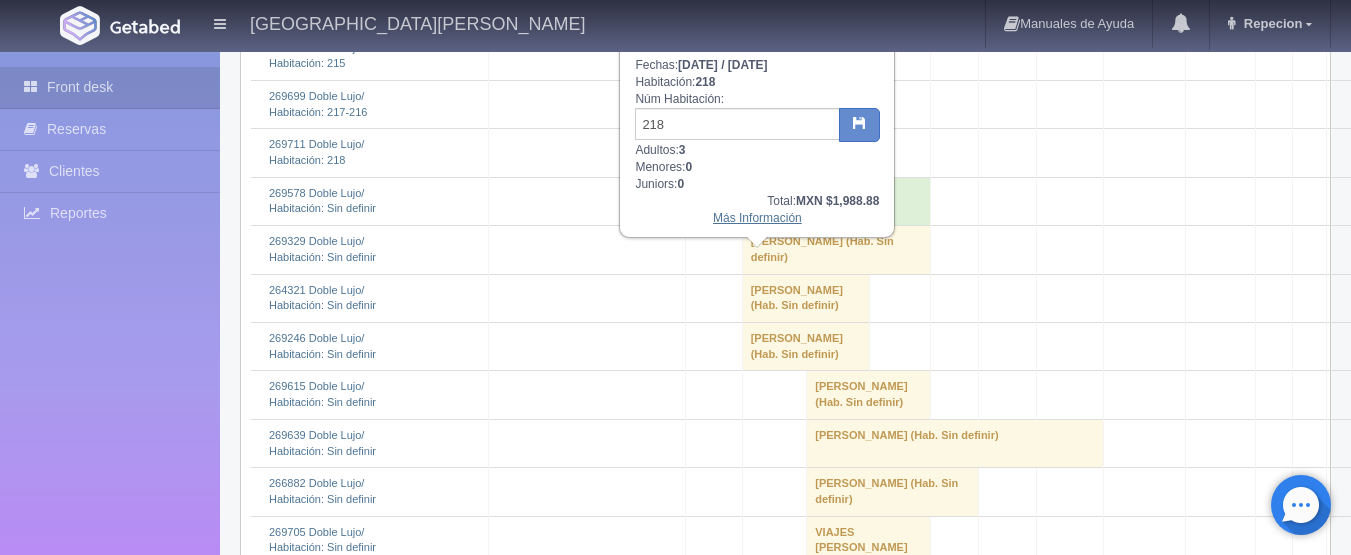 click on "Más Información" at bounding box center (757, 218) 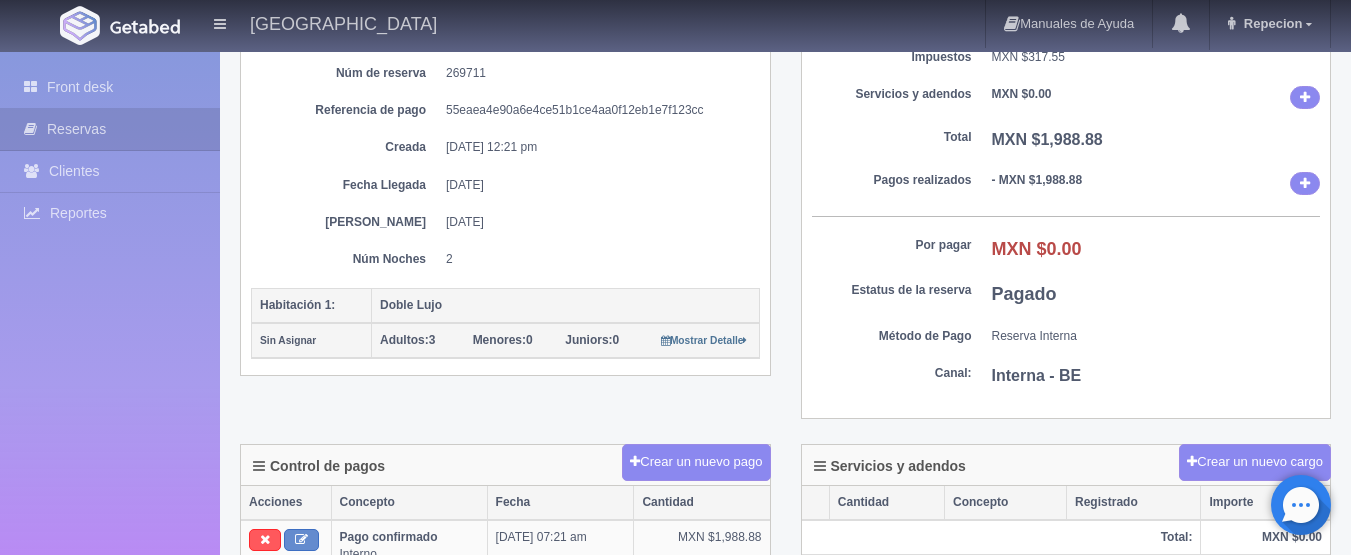 scroll, scrollTop: 100, scrollLeft: 0, axis: vertical 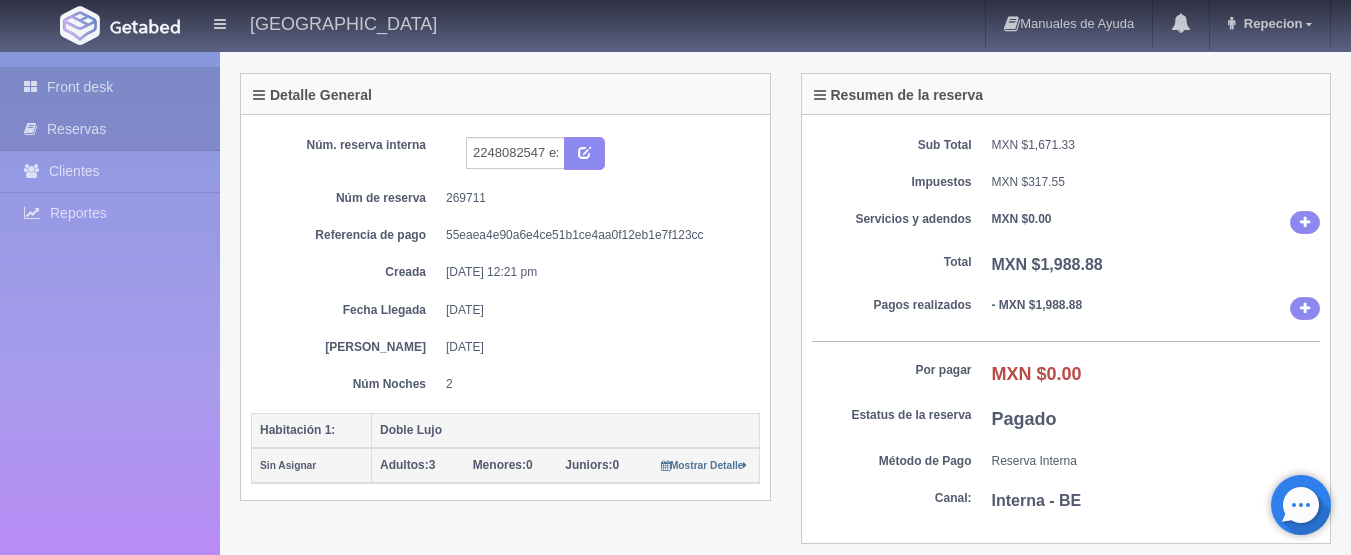 click on "Front desk" at bounding box center (110, 87) 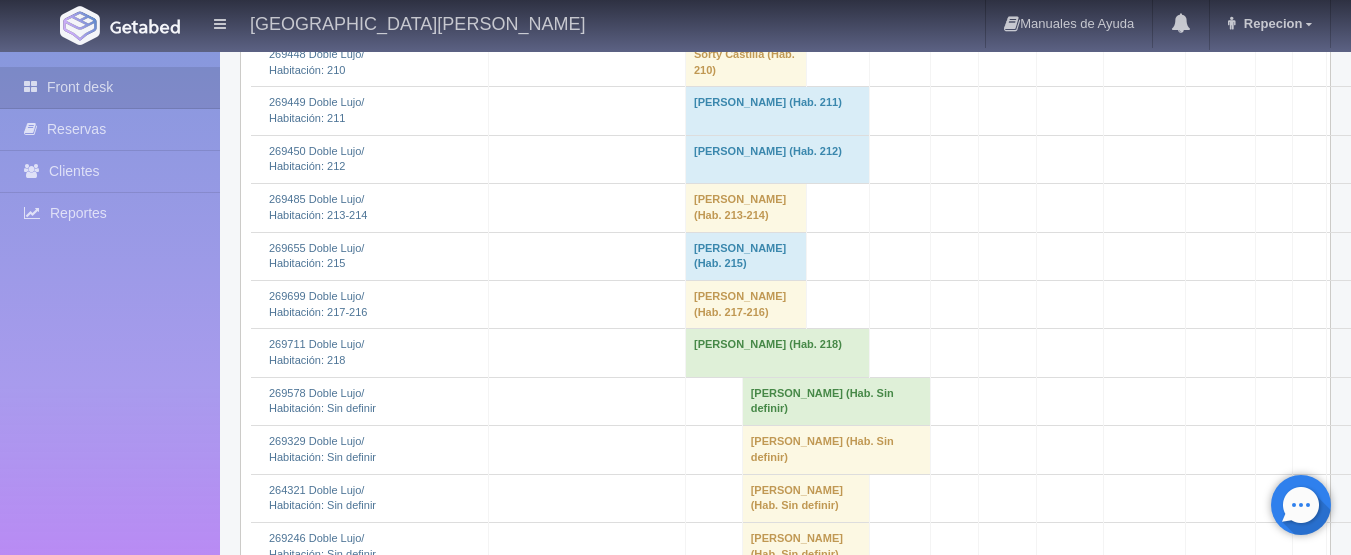 scroll, scrollTop: 1300, scrollLeft: 0, axis: vertical 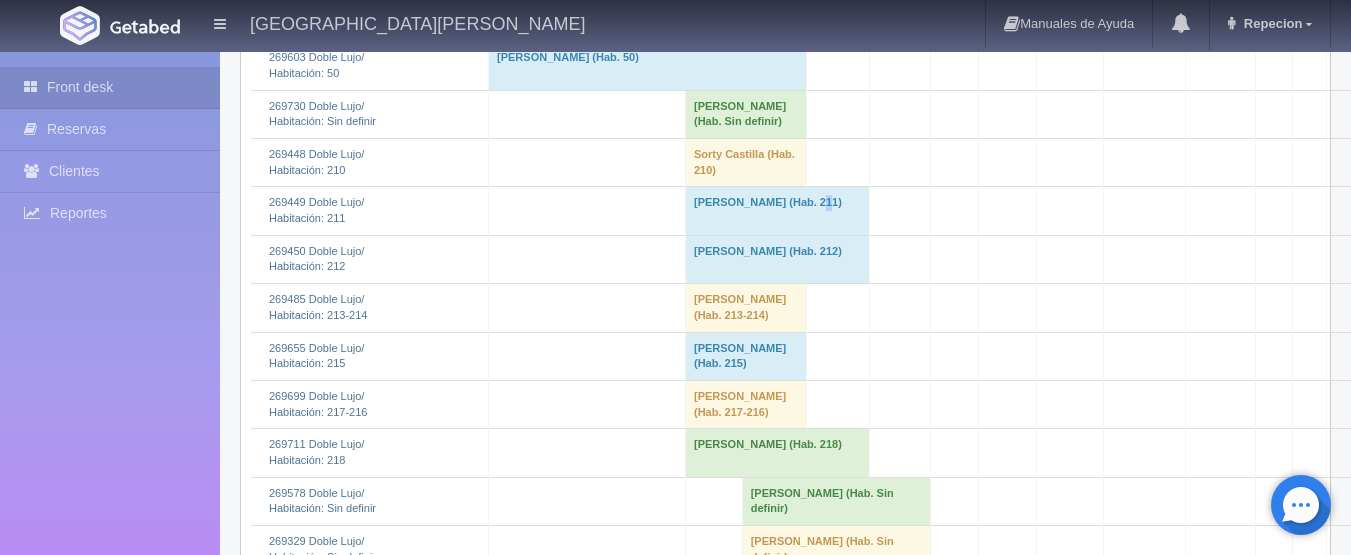 click on "[PERSON_NAME] 												(Hab. 211)" at bounding box center (777, 211) 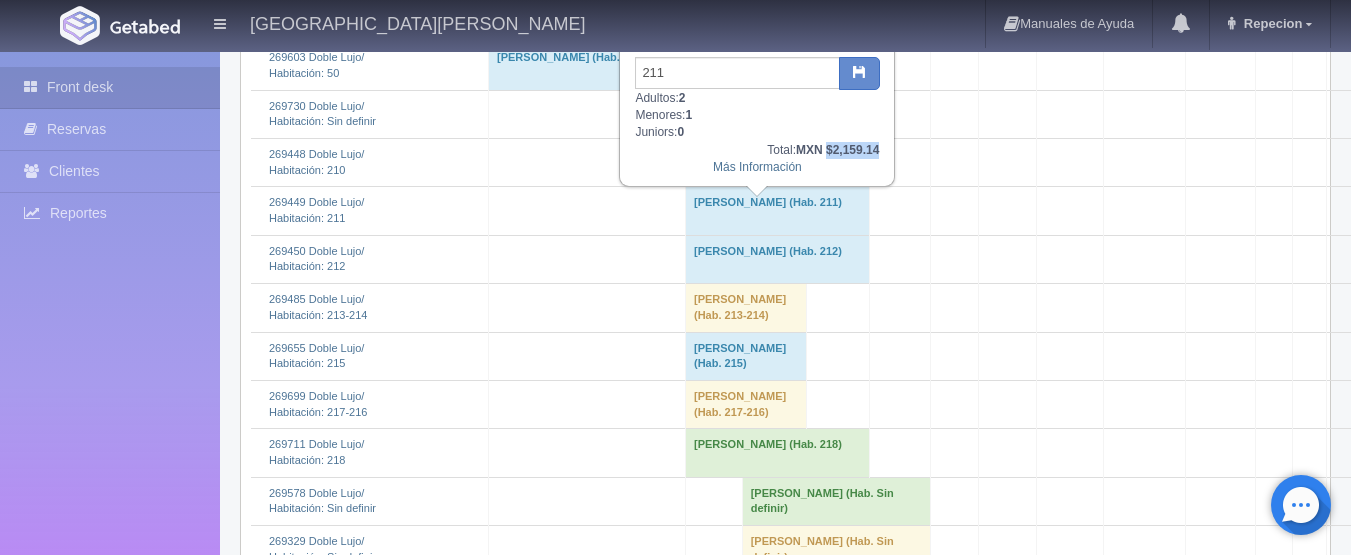 drag, startPoint x: 878, startPoint y: 153, endPoint x: 828, endPoint y: 164, distance: 51.1957 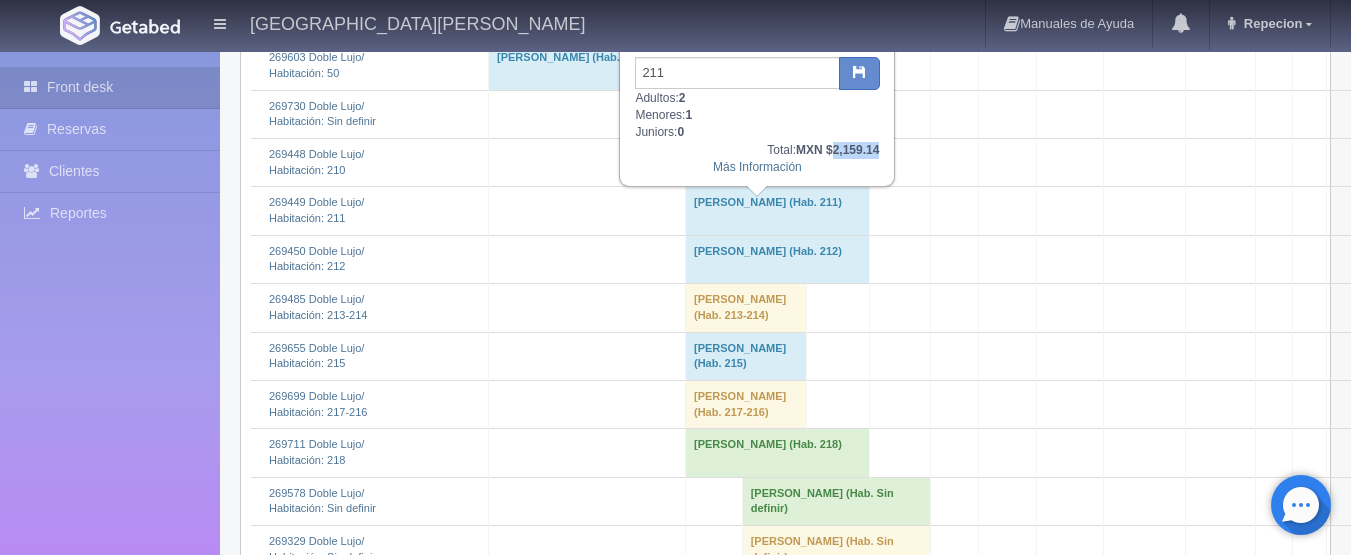 drag, startPoint x: 831, startPoint y: 153, endPoint x: 891, endPoint y: 156, distance: 60.074955 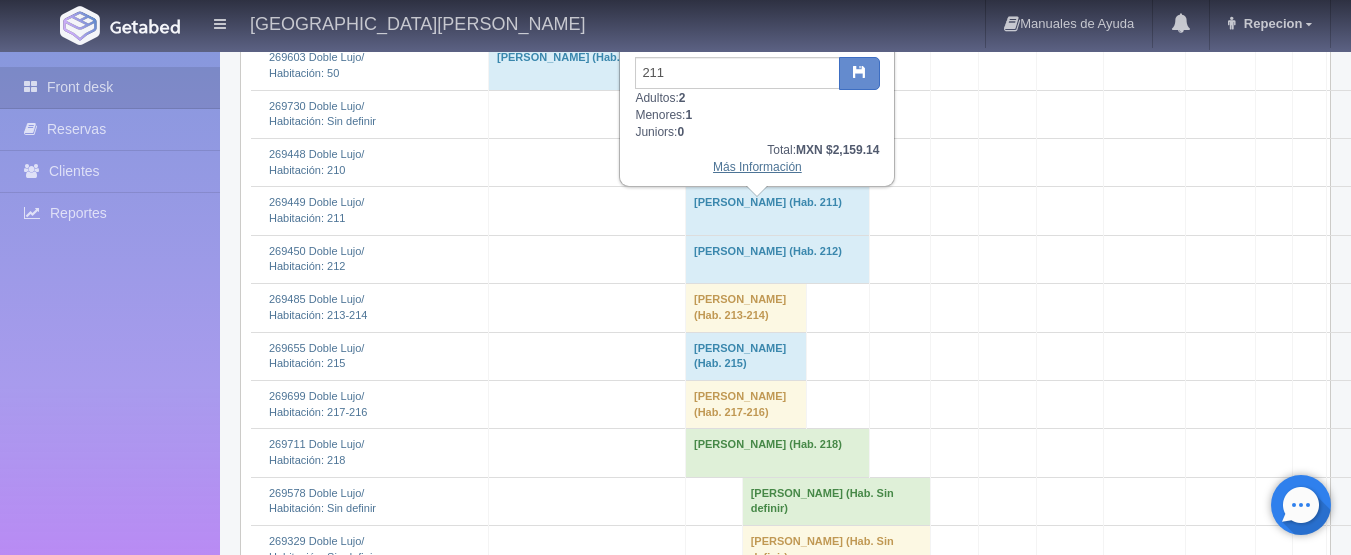 click on "Más Información" at bounding box center [757, 167] 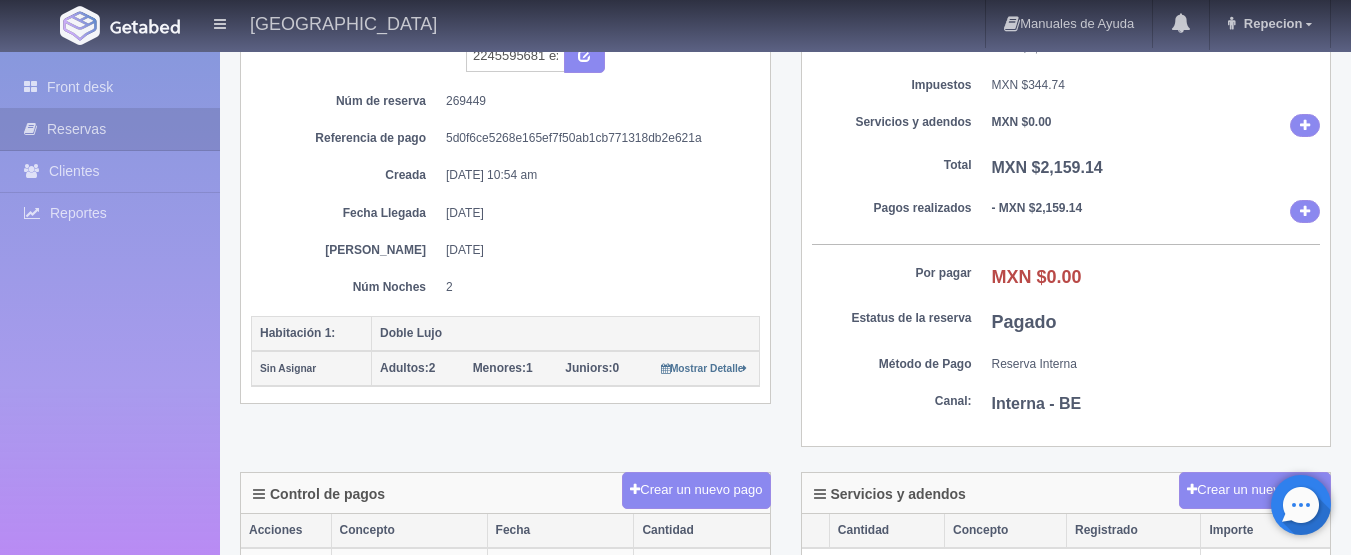 scroll, scrollTop: 200, scrollLeft: 0, axis: vertical 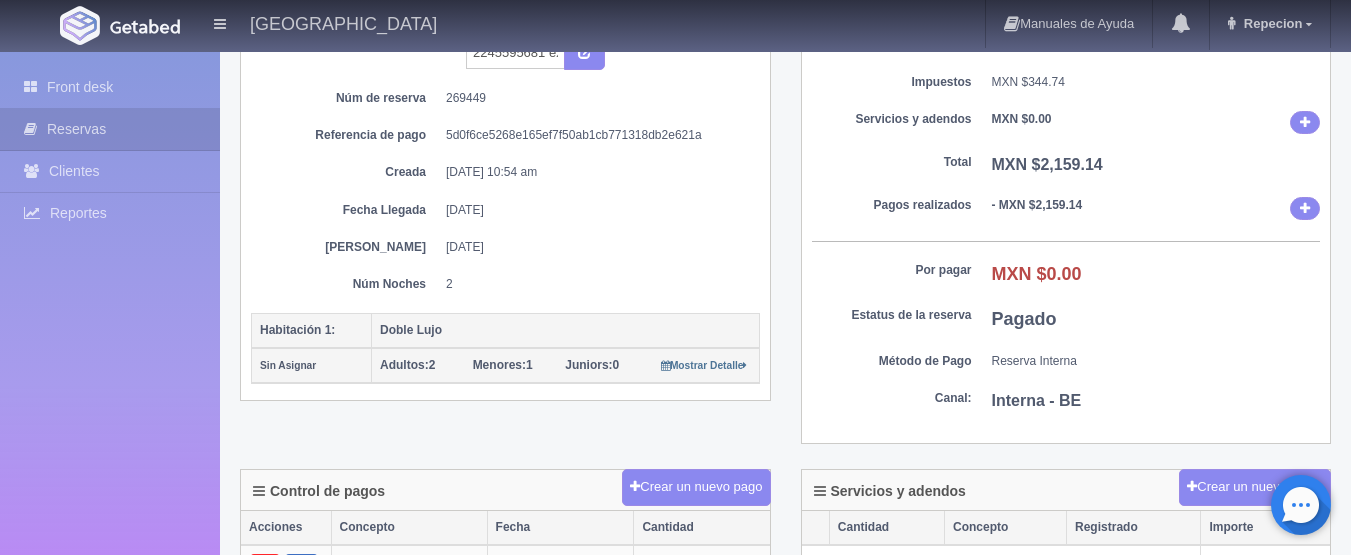 click on "Por pagar" at bounding box center [892, 270] 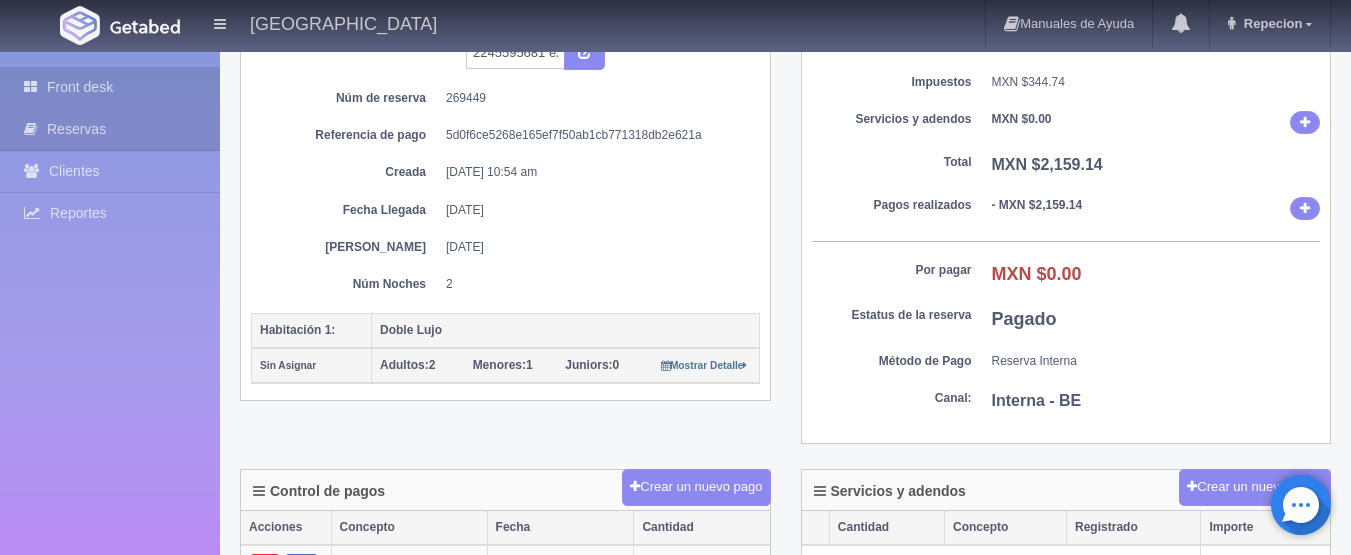 click on "Front desk" at bounding box center [110, 87] 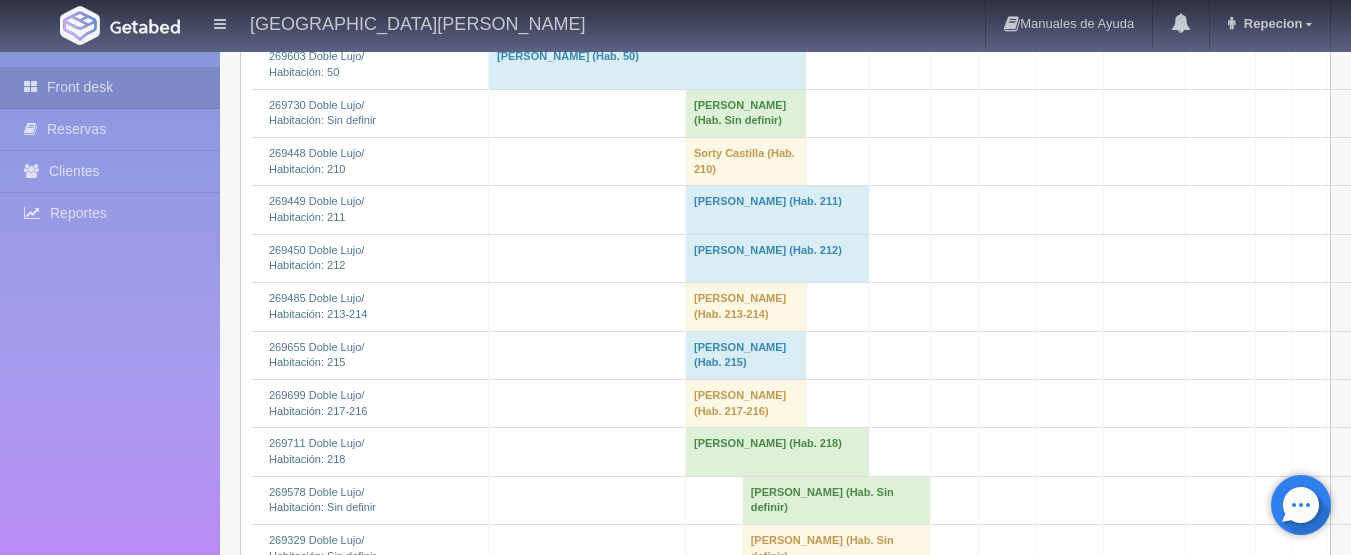 scroll, scrollTop: 1300, scrollLeft: 0, axis: vertical 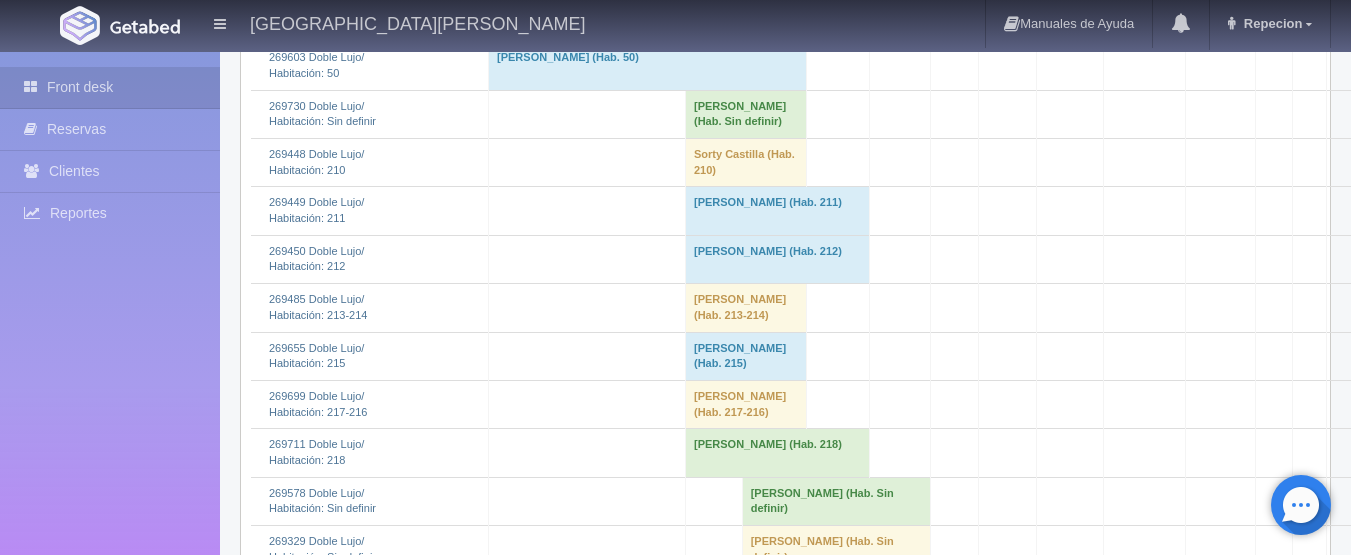 click on "Mauricio Jacobo Ibarra Flores 												(Hab. 212)" at bounding box center [777, 259] 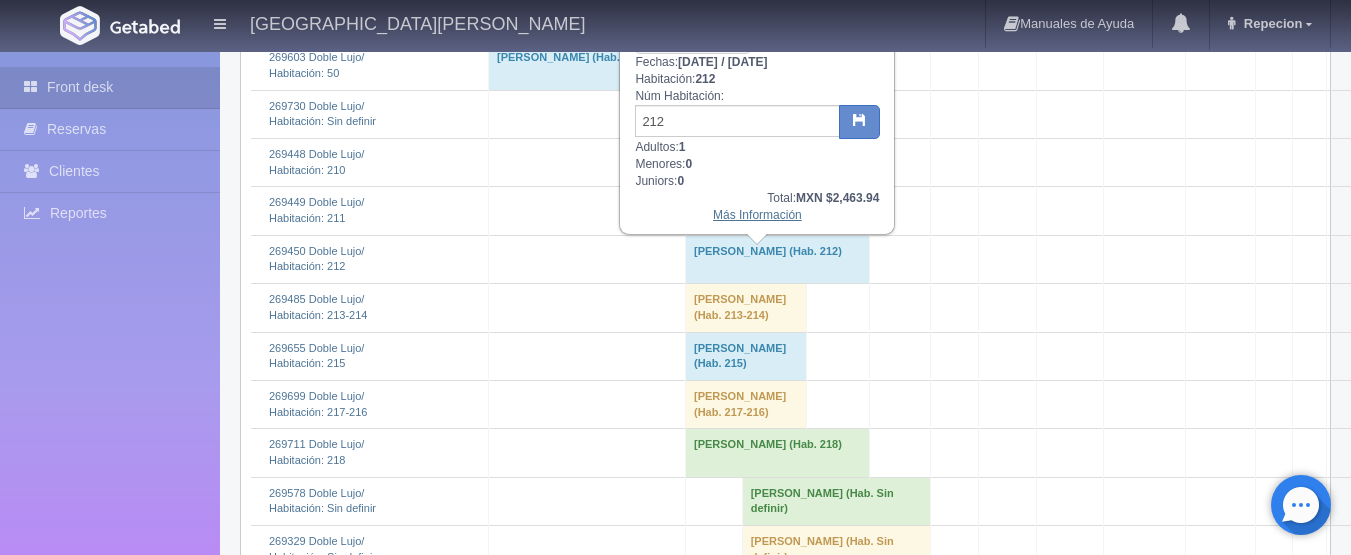 click on "Más Información" at bounding box center [757, 215] 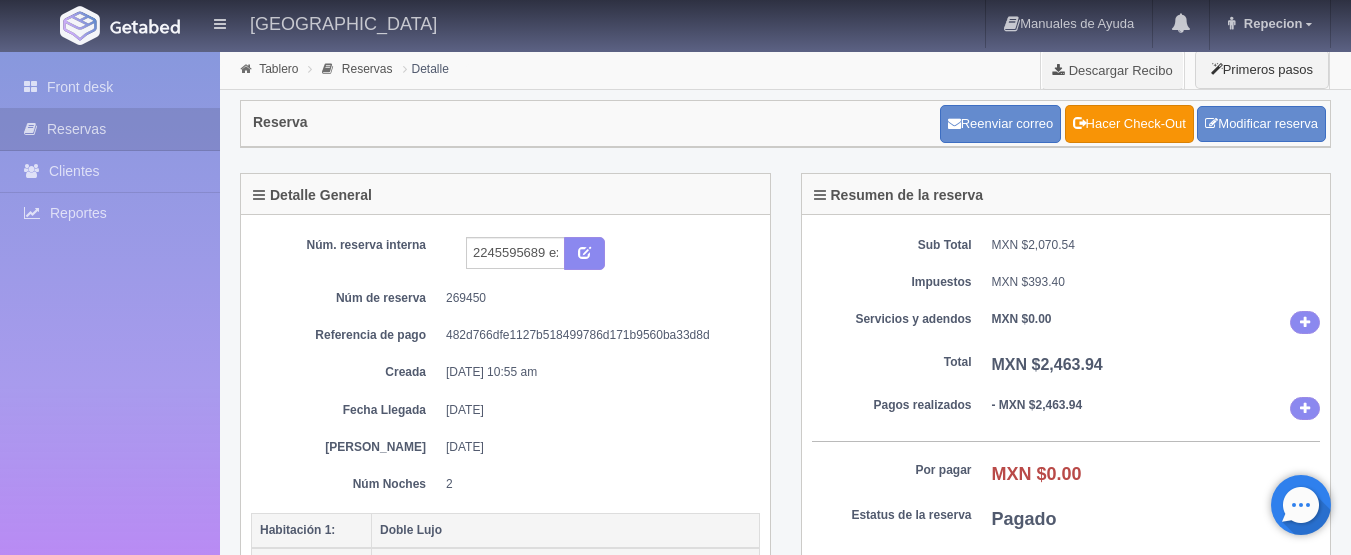 scroll, scrollTop: 0, scrollLeft: 0, axis: both 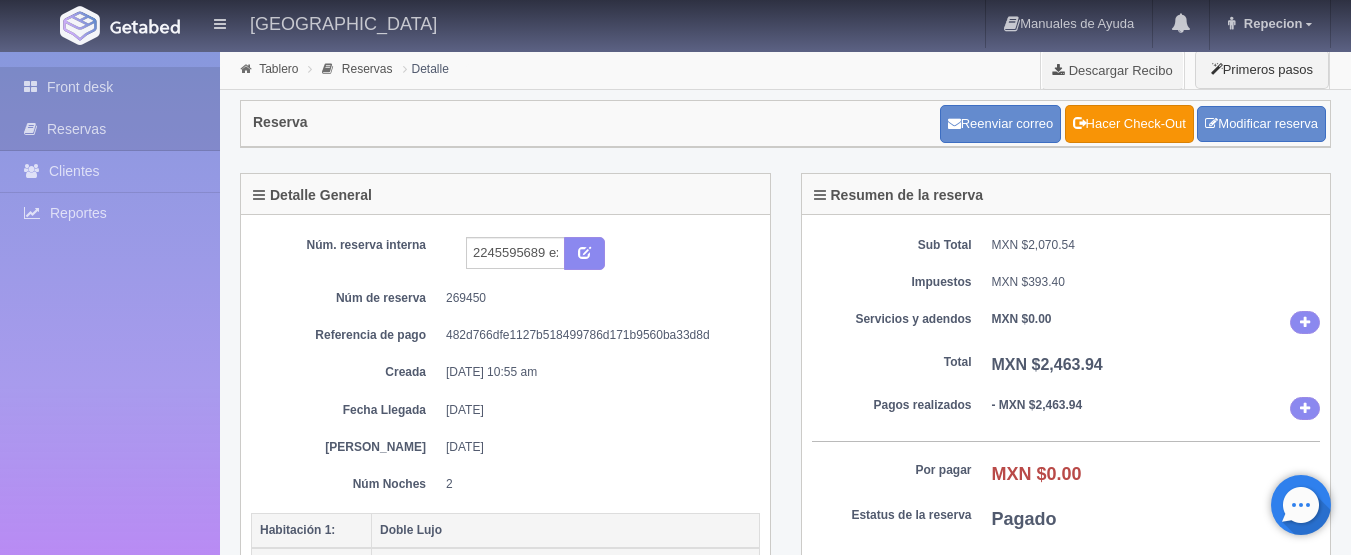 click on "Front desk" at bounding box center [110, 87] 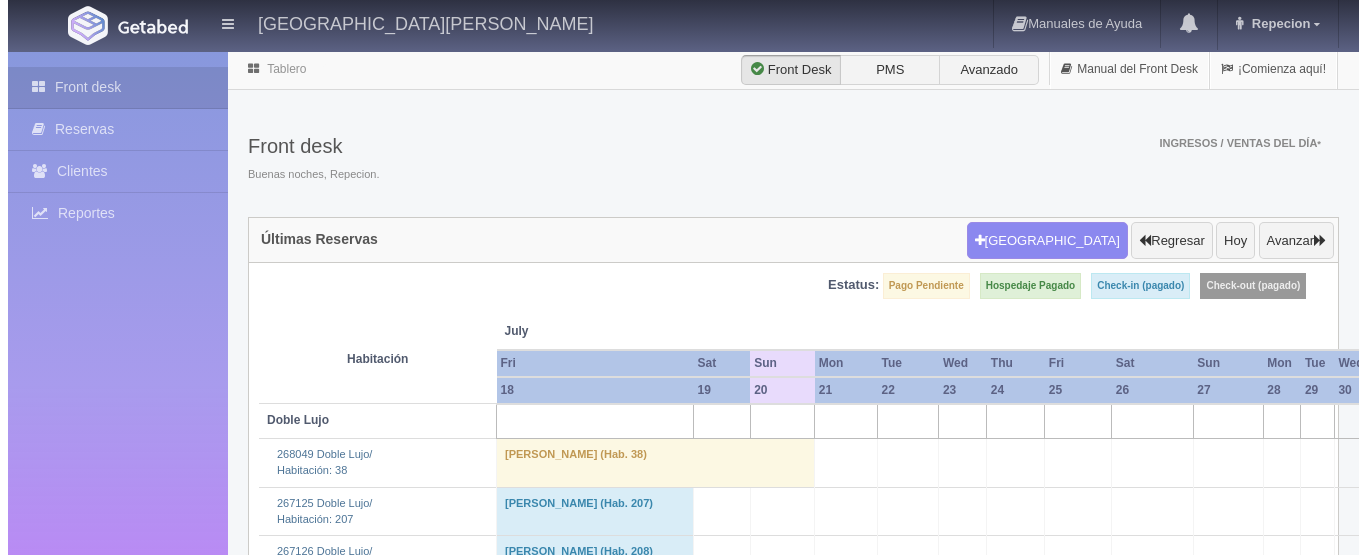 scroll, scrollTop: 0, scrollLeft: 0, axis: both 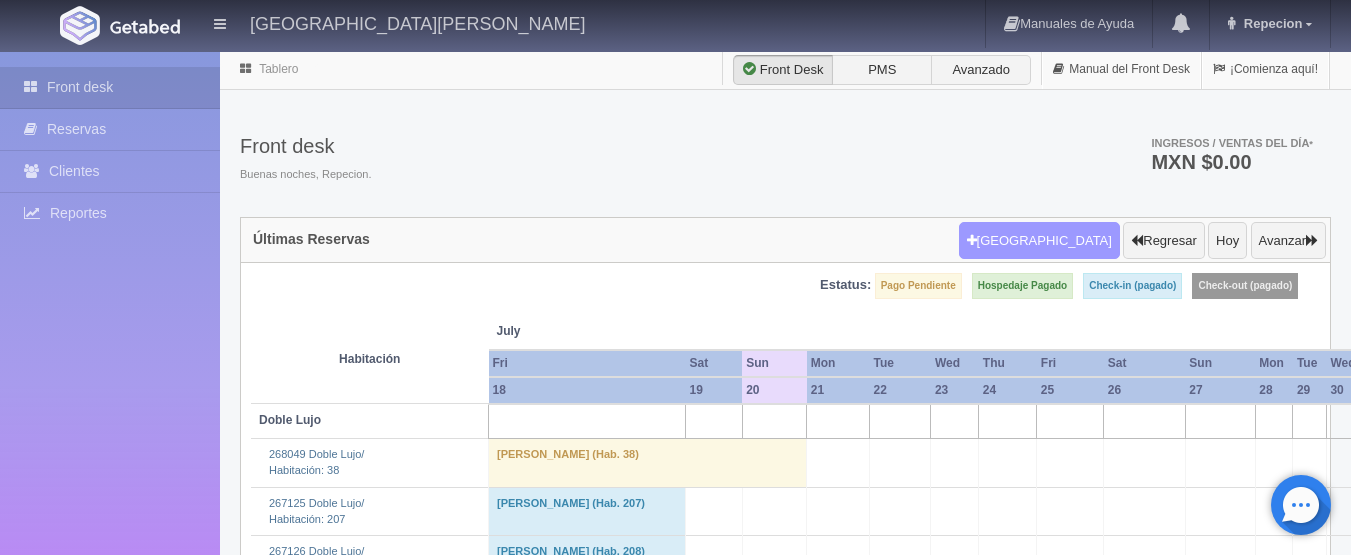 click on "Nueva Reserva" at bounding box center [1039, 241] 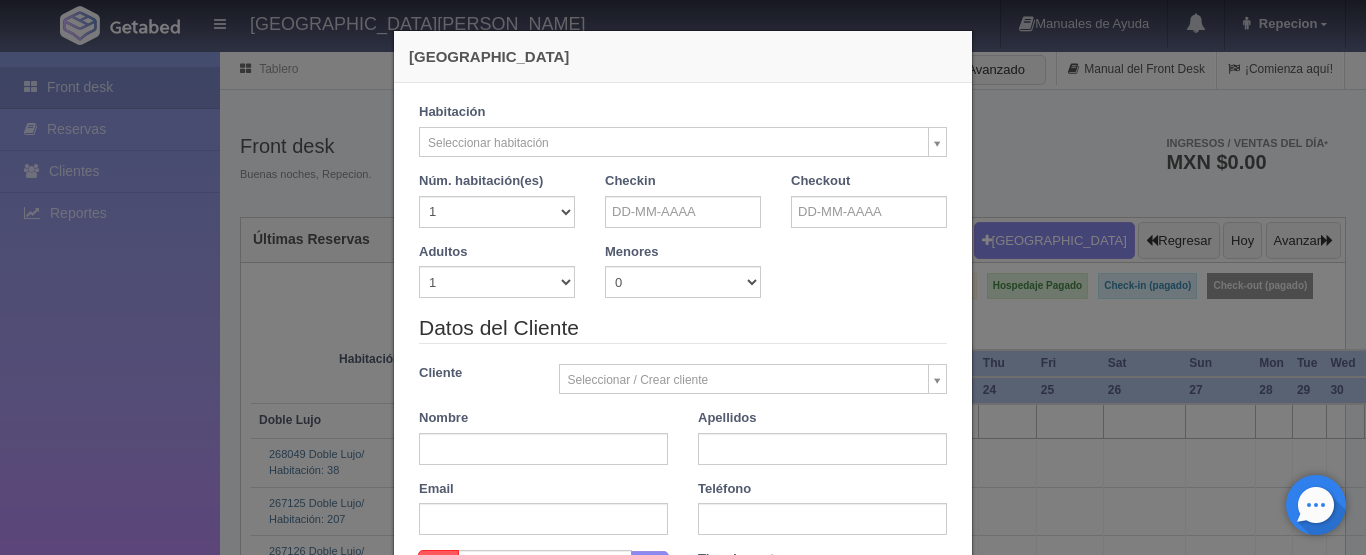 checkbox on "false" 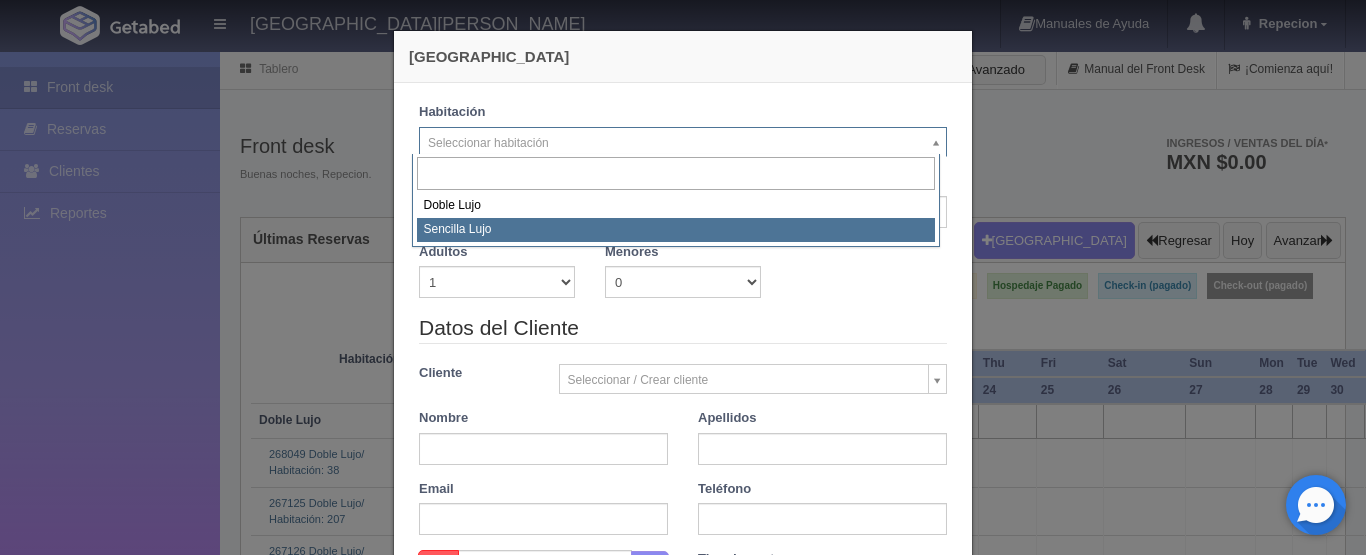 select on "576" 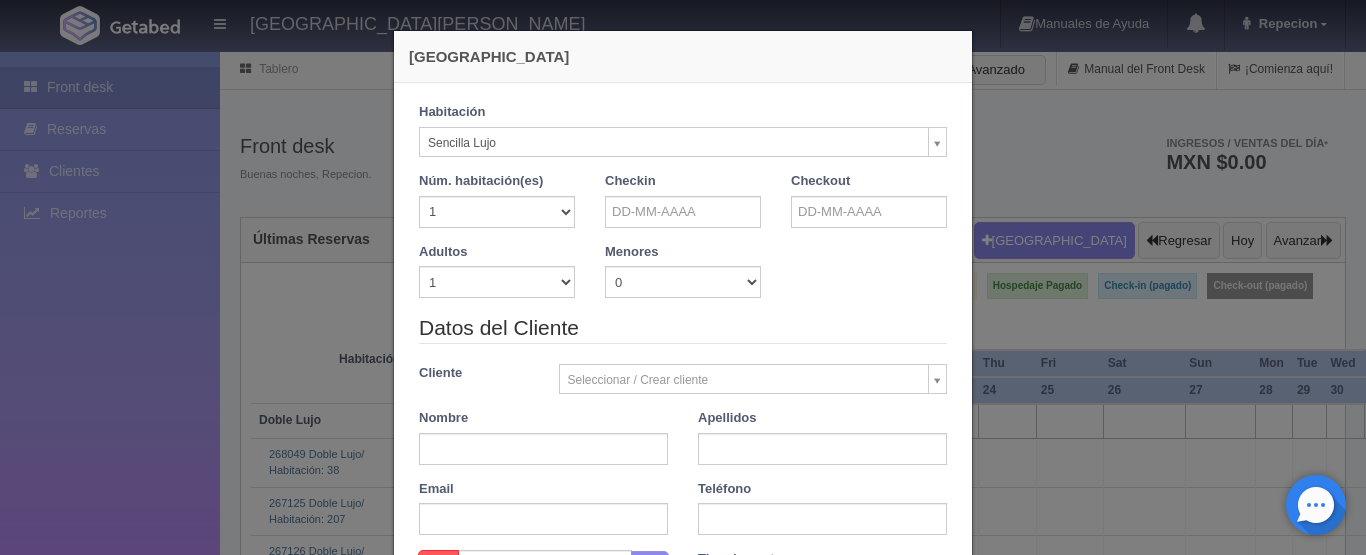 checkbox on "false" 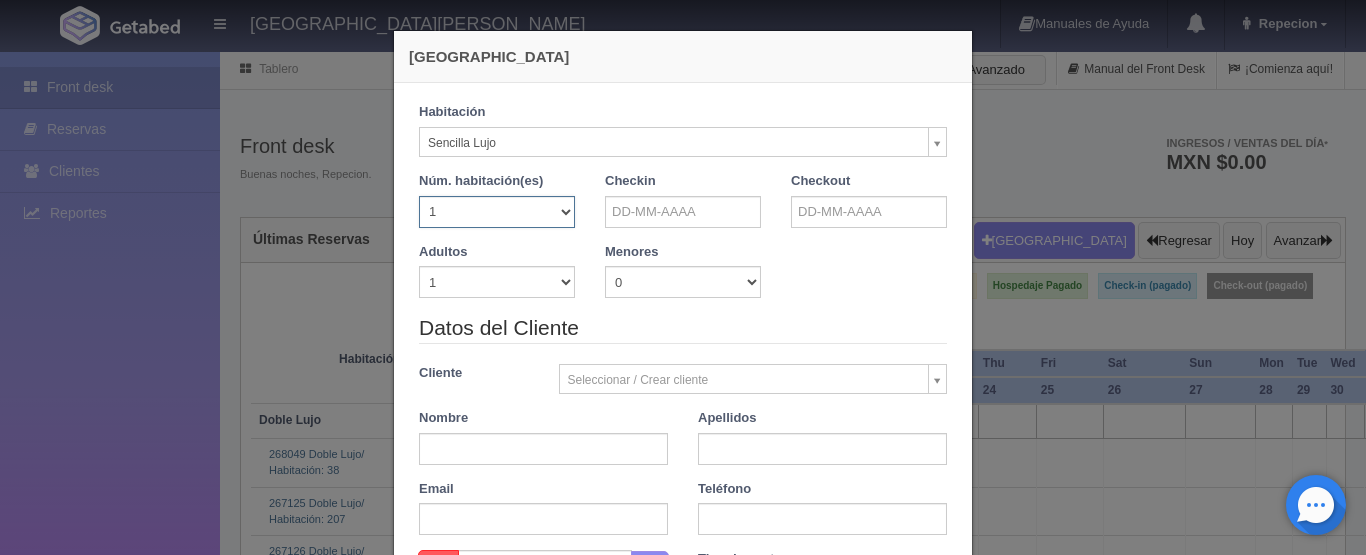click on "1
2
3
4
5
6
7
8
9
10
11
12
13
14
15
16
17
18
19
20" at bounding box center [497, 212] 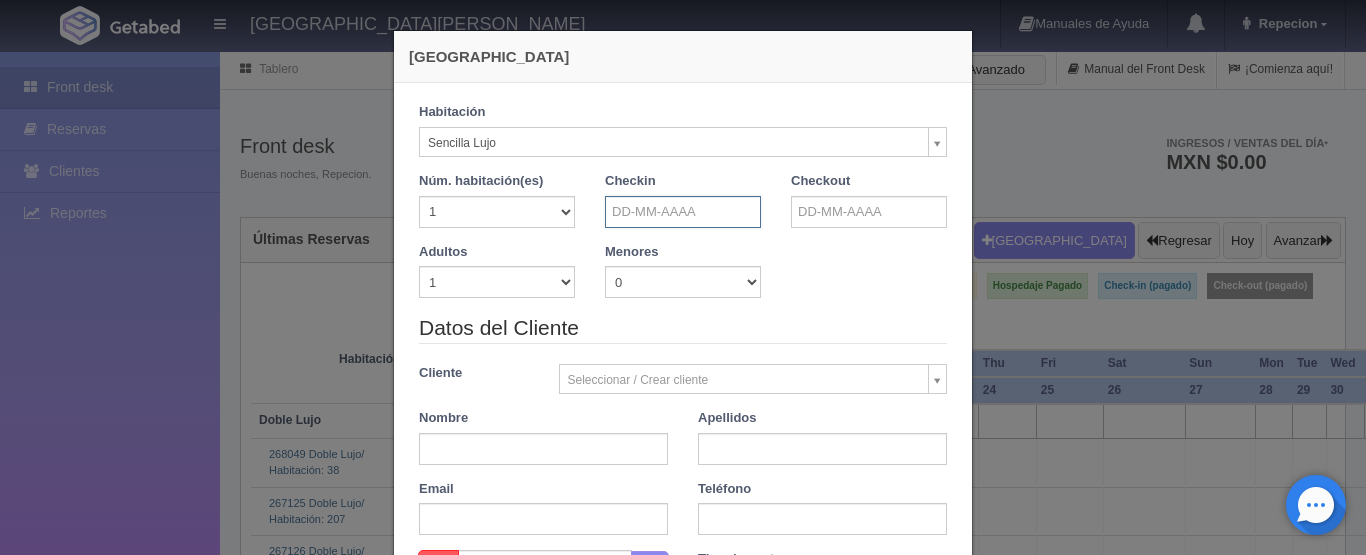 click at bounding box center (683, 212) 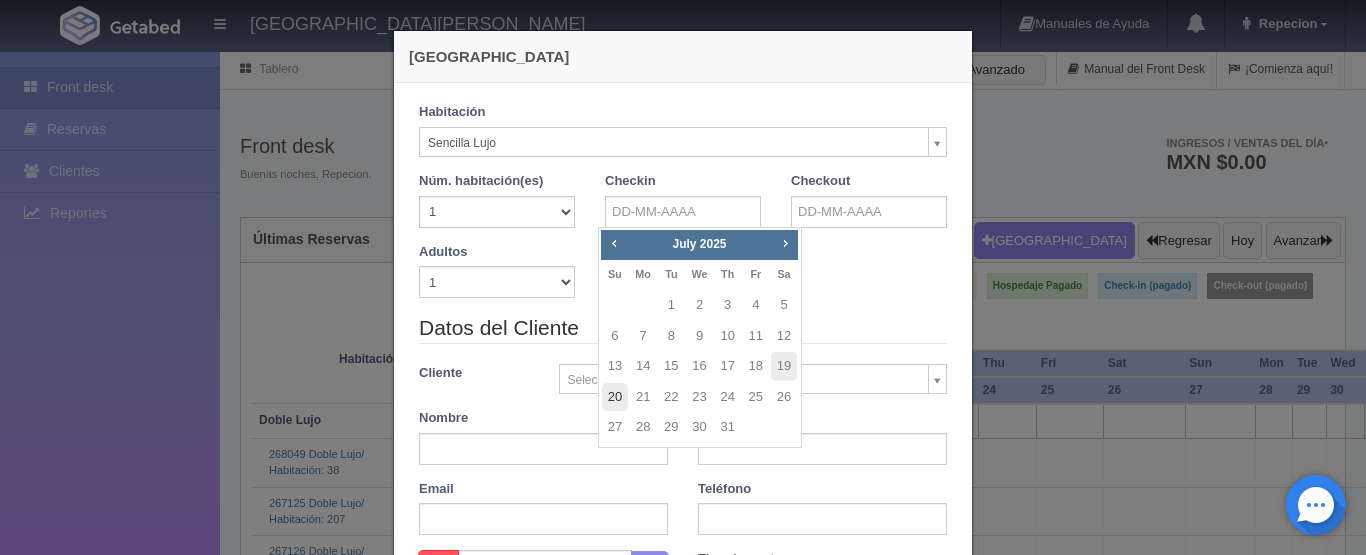 click on "20" at bounding box center (615, 397) 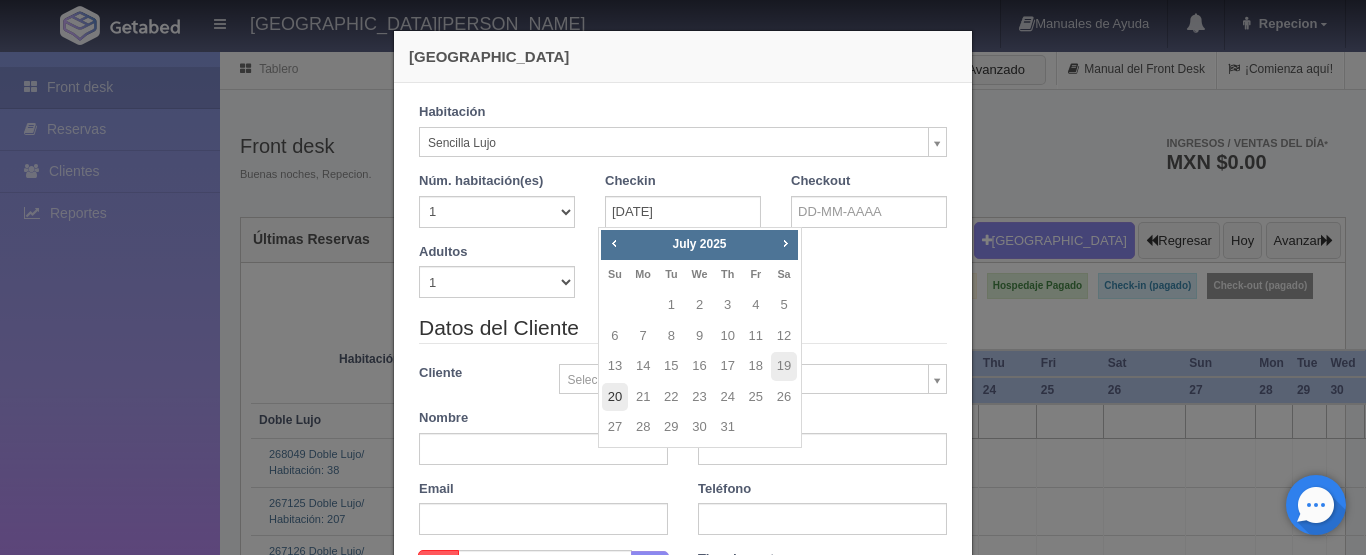 checkbox on "false" 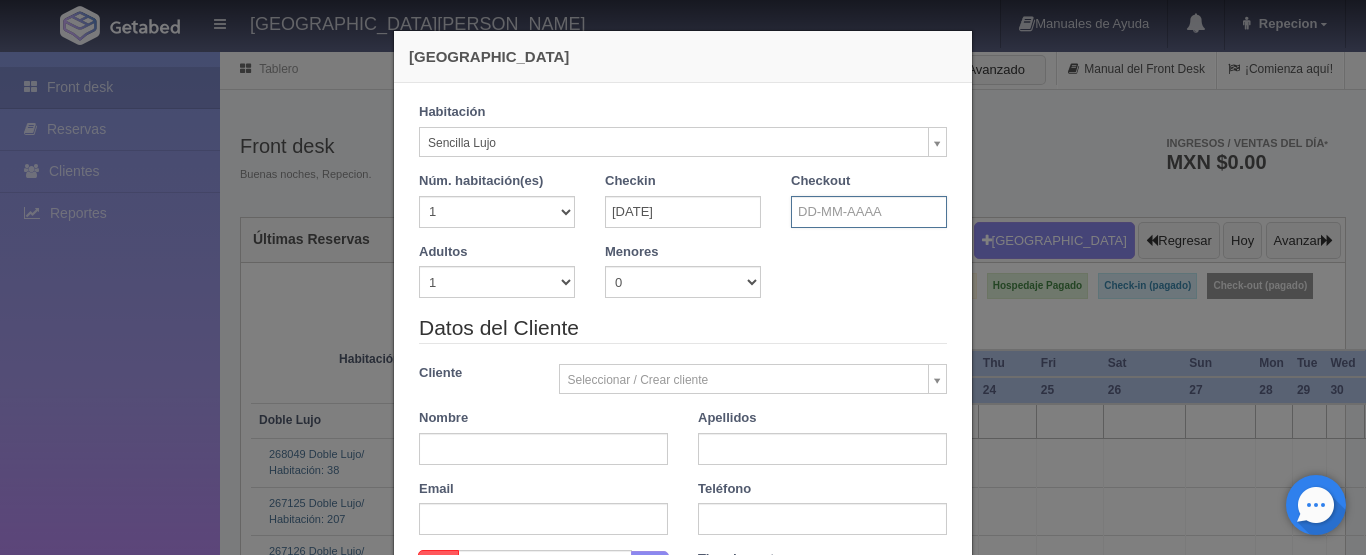 click at bounding box center (869, 212) 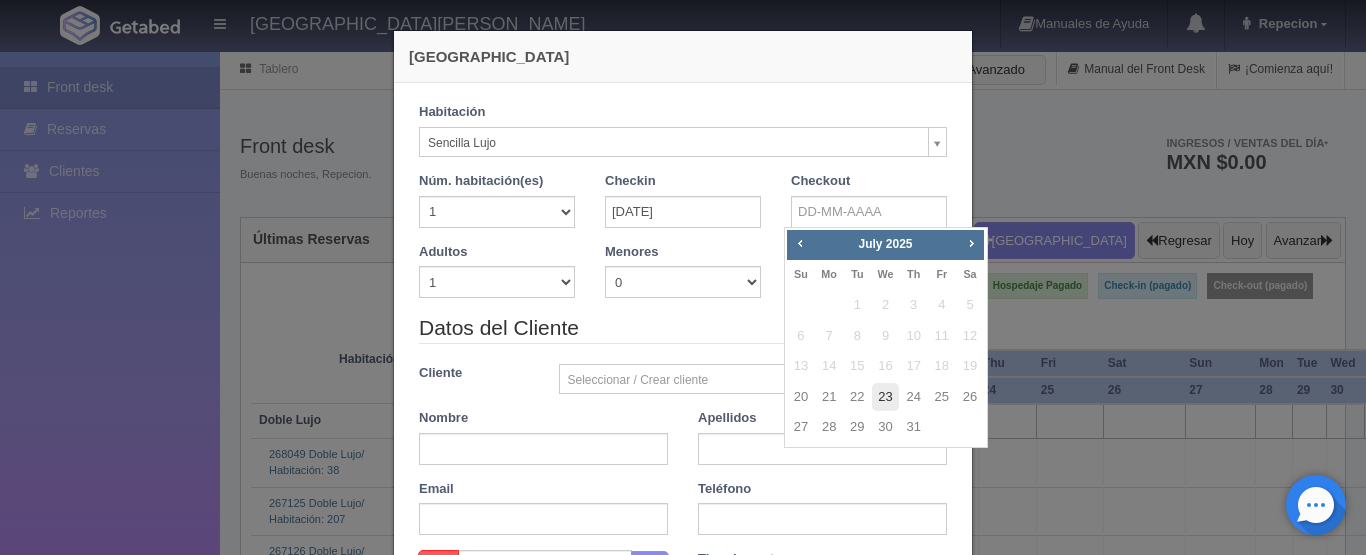 click on "23" at bounding box center (885, 397) 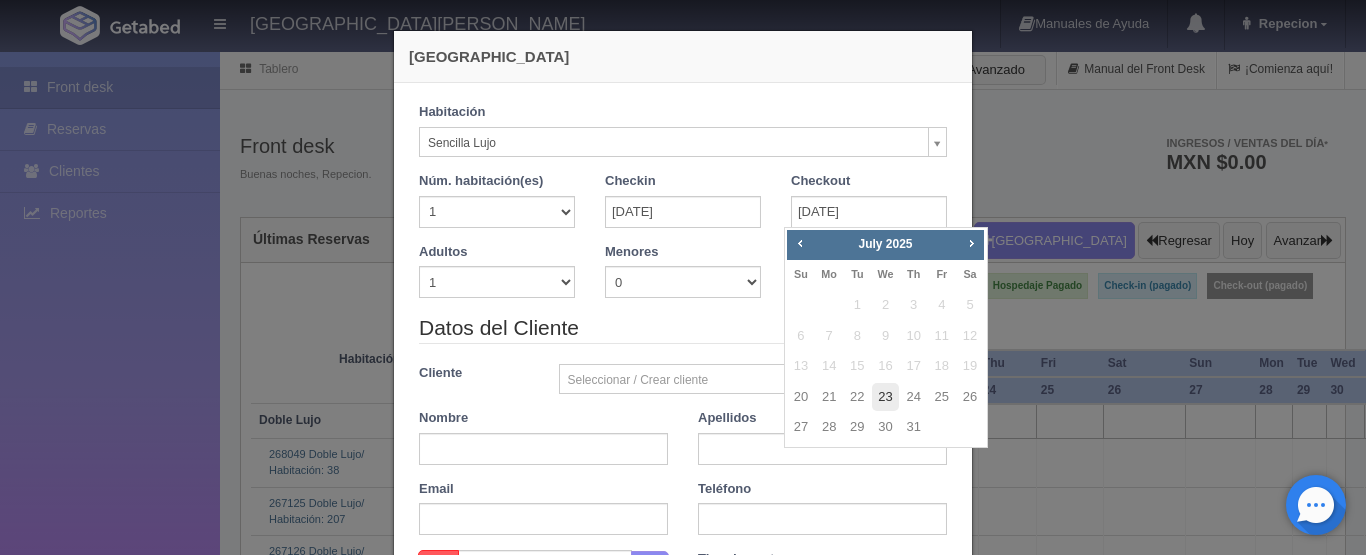 checkbox on "false" 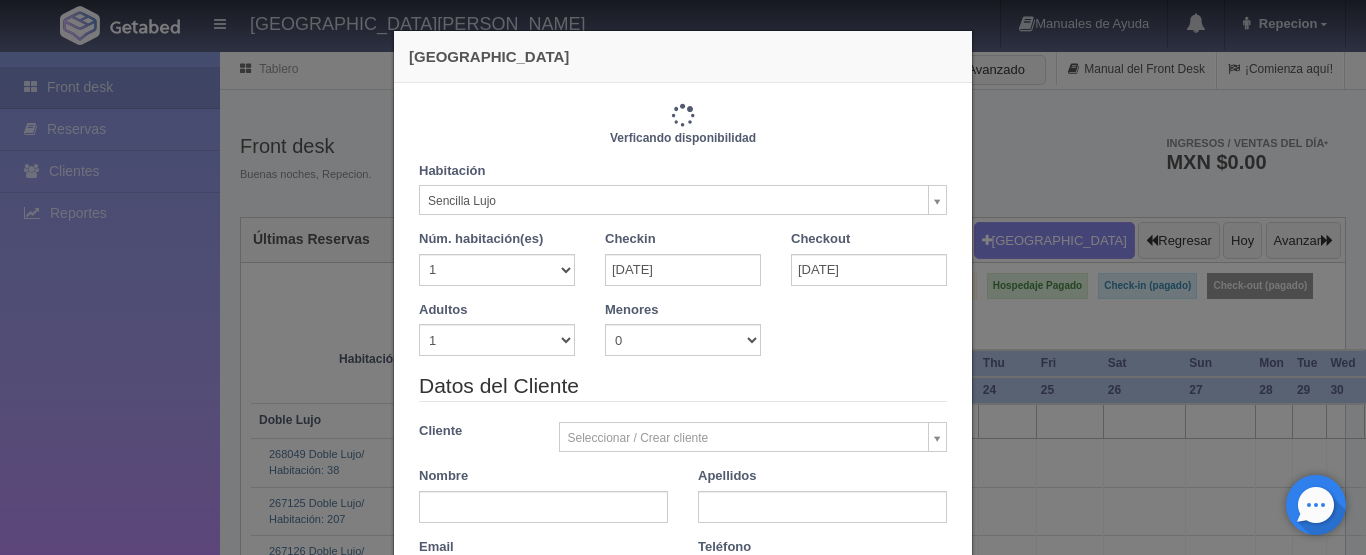 type on "3450.00" 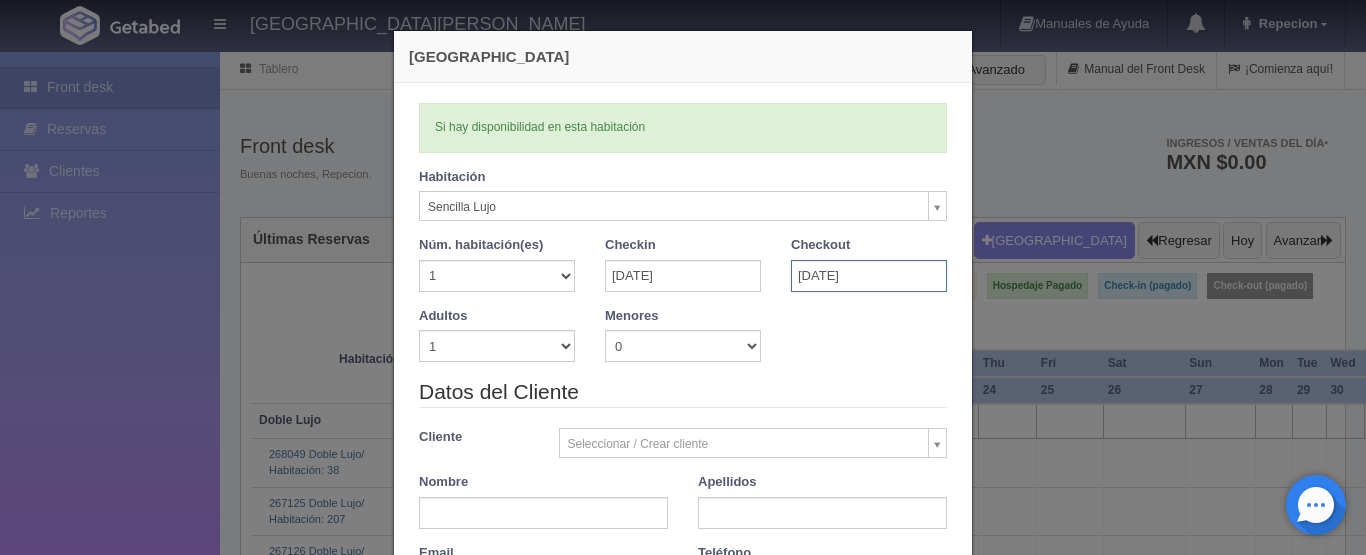click on "23-07-2025" at bounding box center [869, 276] 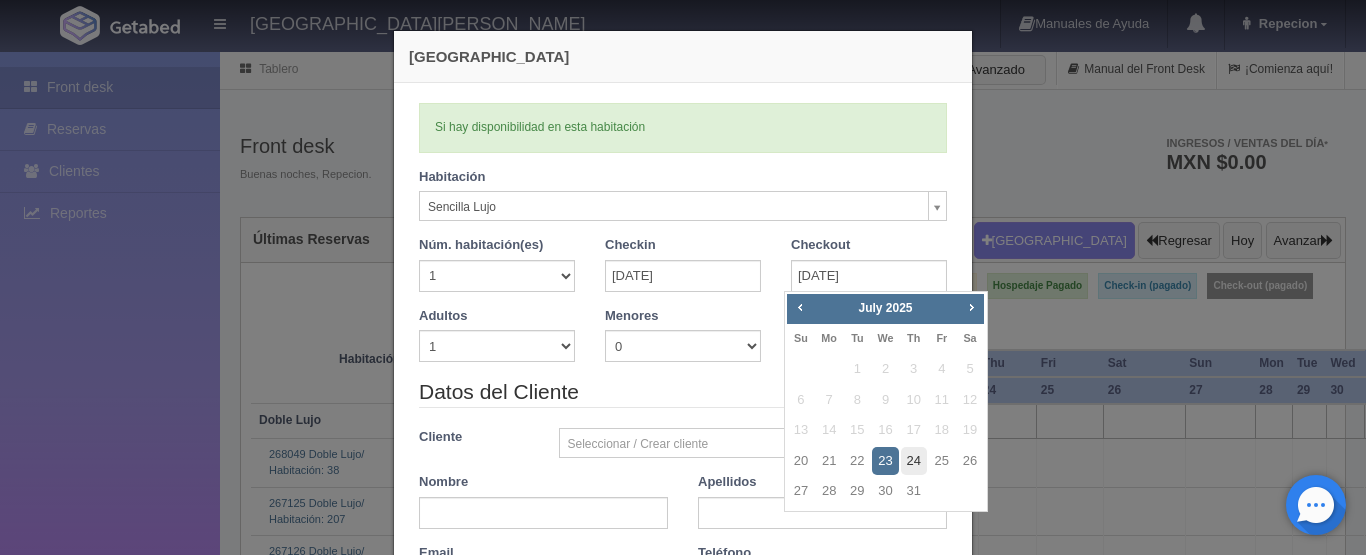 click on "24" at bounding box center [914, 461] 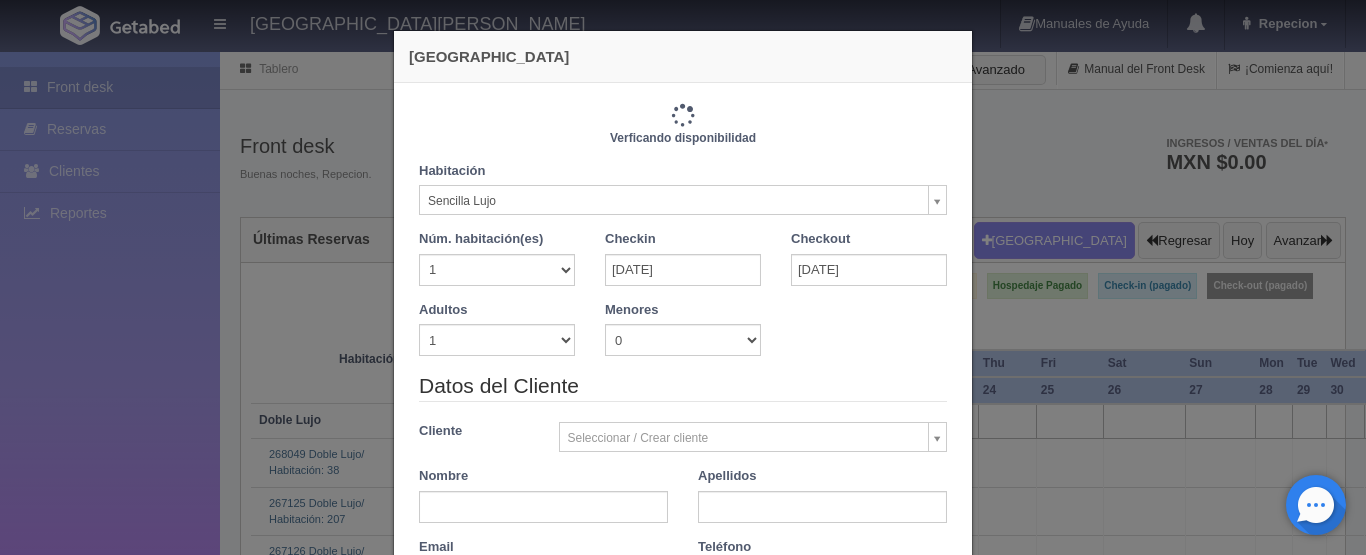 type on "4600.00" 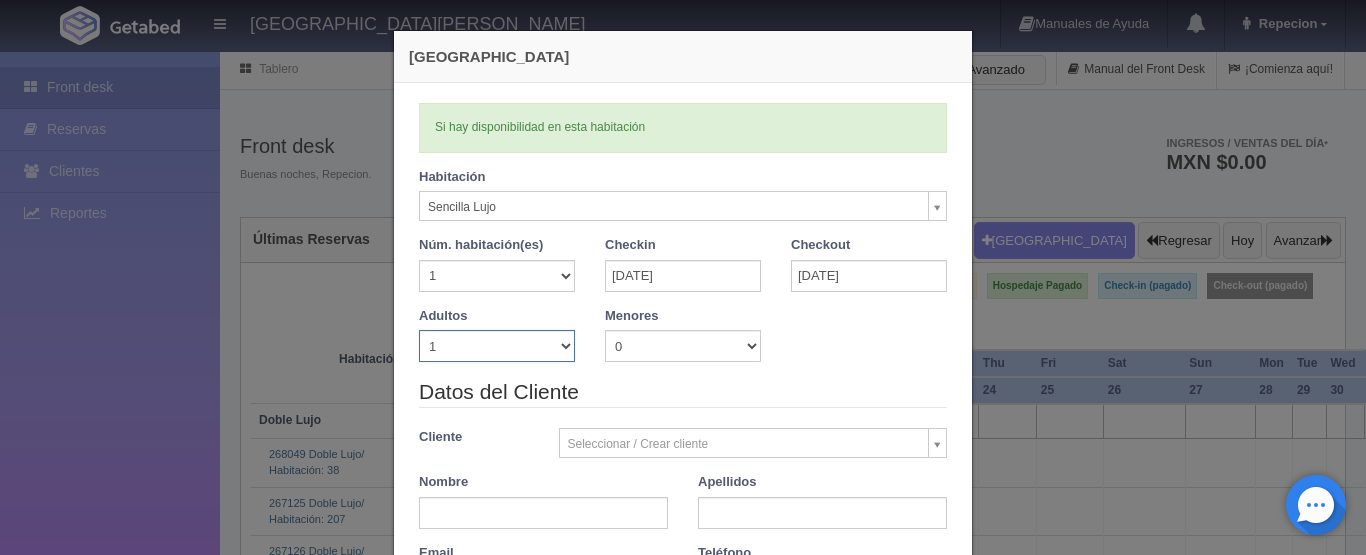 click on "1
2
3
4
5
6
7
8
9
10" at bounding box center [497, 346] 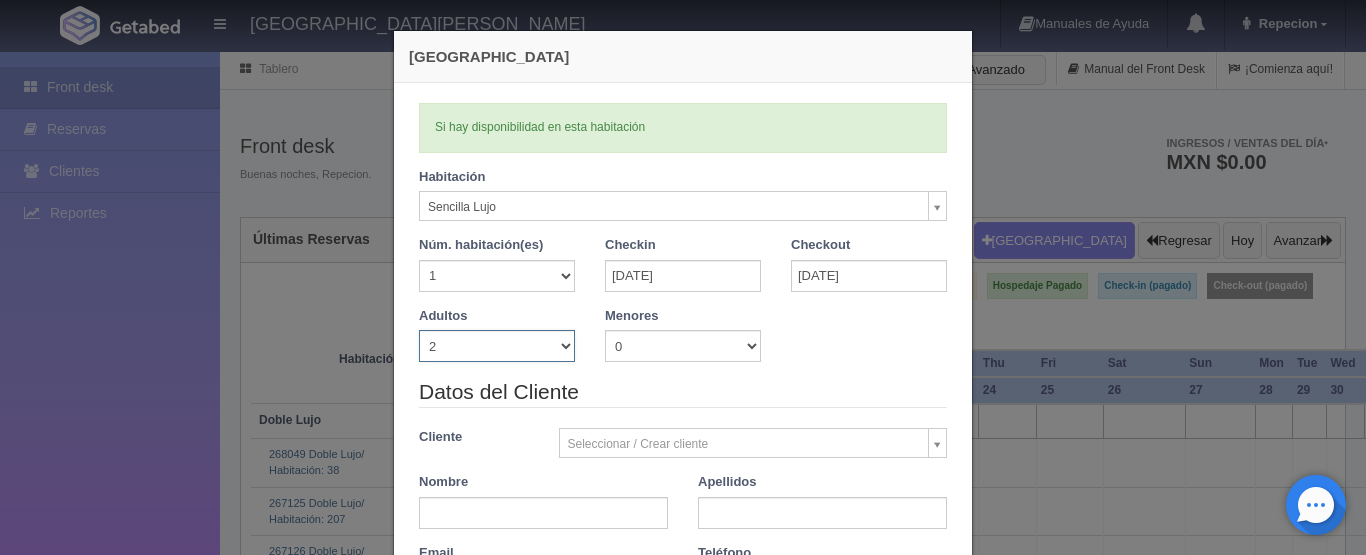 click on "1
2
3
4
5
6
7
8
9
10" at bounding box center (497, 346) 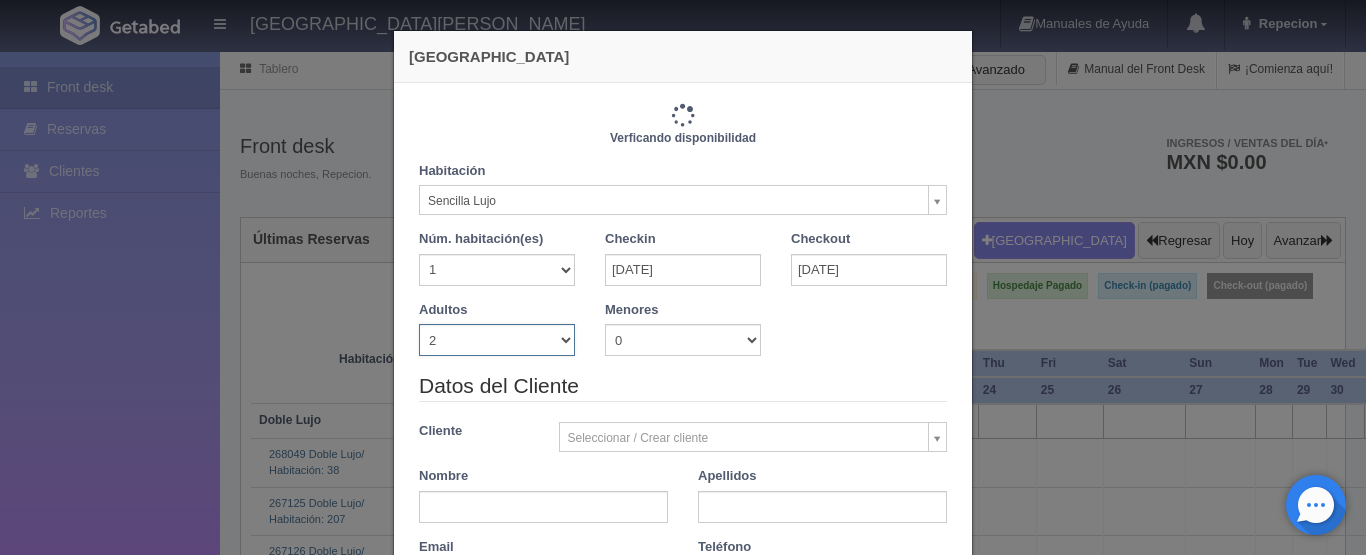 type on "4600.00" 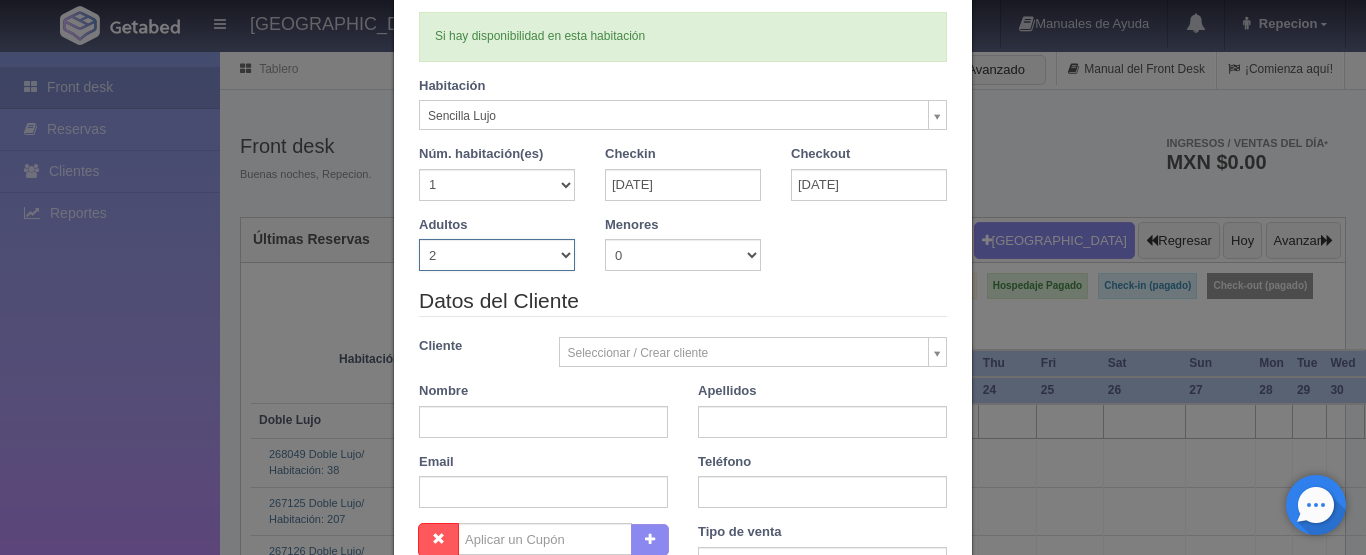 scroll, scrollTop: 200, scrollLeft: 0, axis: vertical 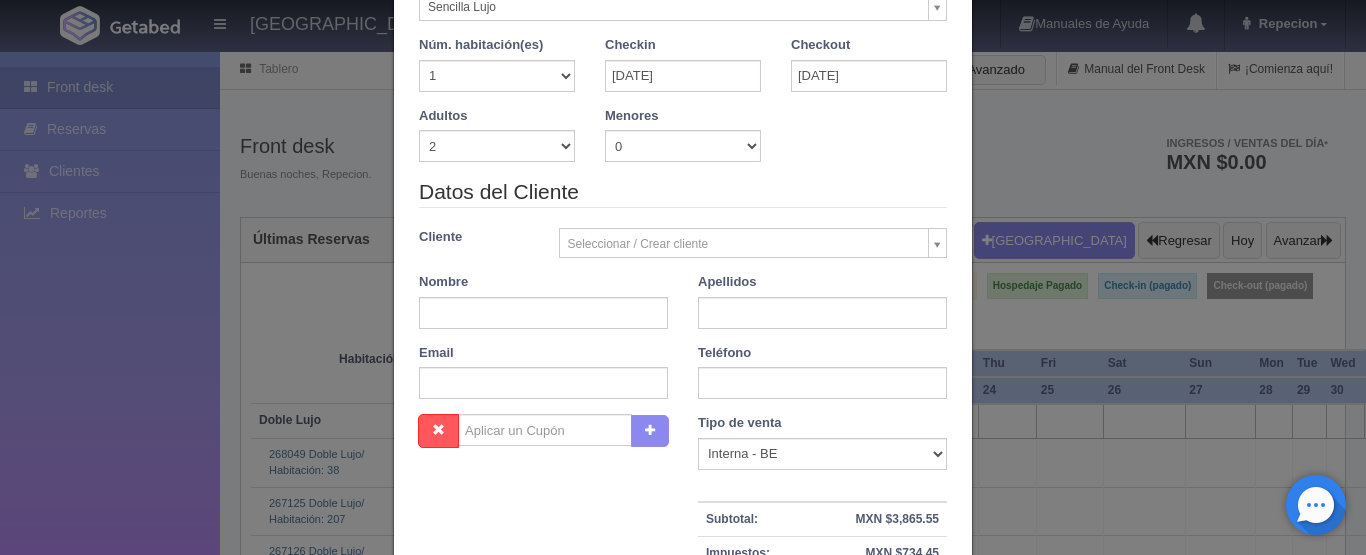 click on "HOTEL SAN FRANCISCO PLAZA
Manuales de Ayuda
Actualizaciones recientes
Repecion
Mi Perfil
Salir / Log Out
Procesando...
Front desk
Reservas
Clientes
Reportes
Reporte del día
Concentrado de ventas
Analíticas y revenue
Tablero" at bounding box center [683, 2875] 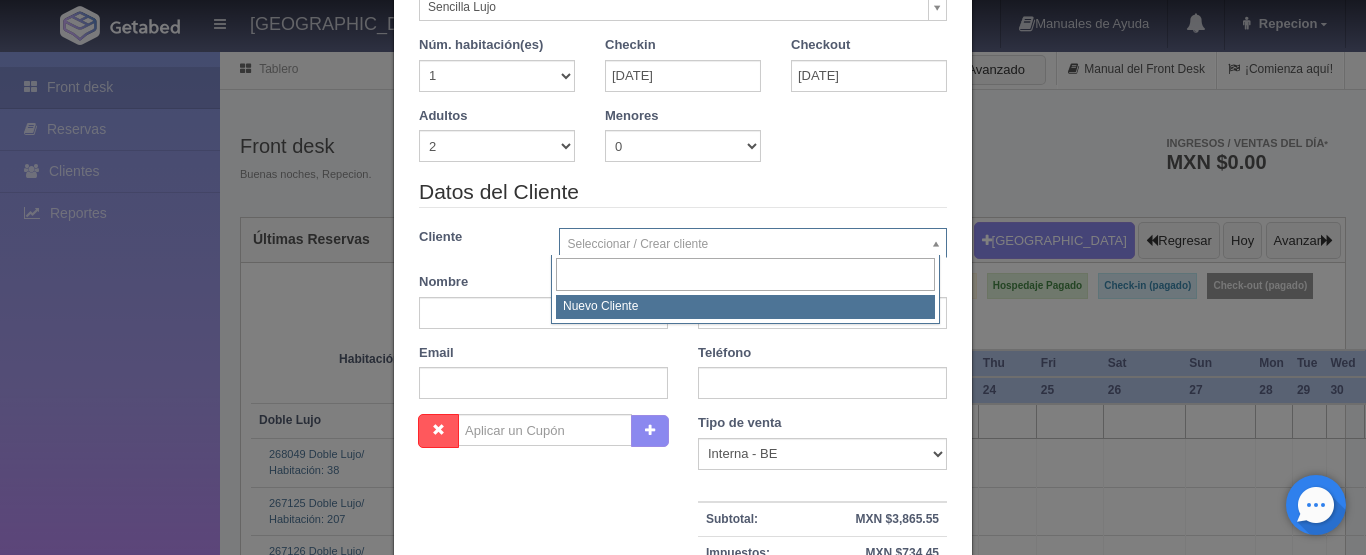 select on "-1" 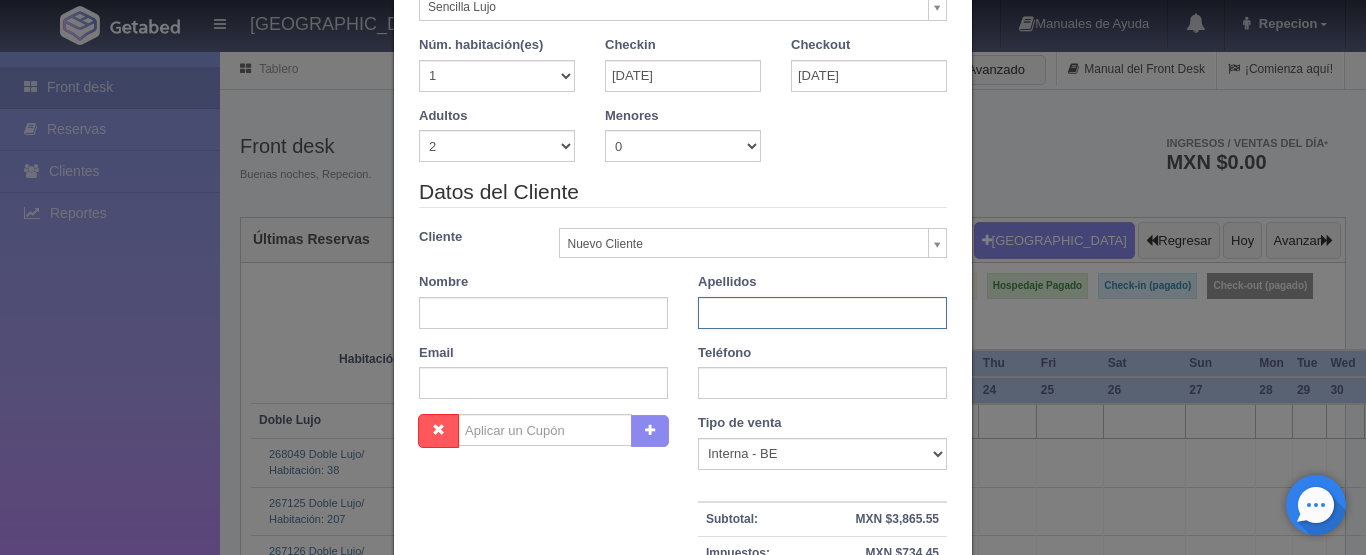 click at bounding box center [822, 313] 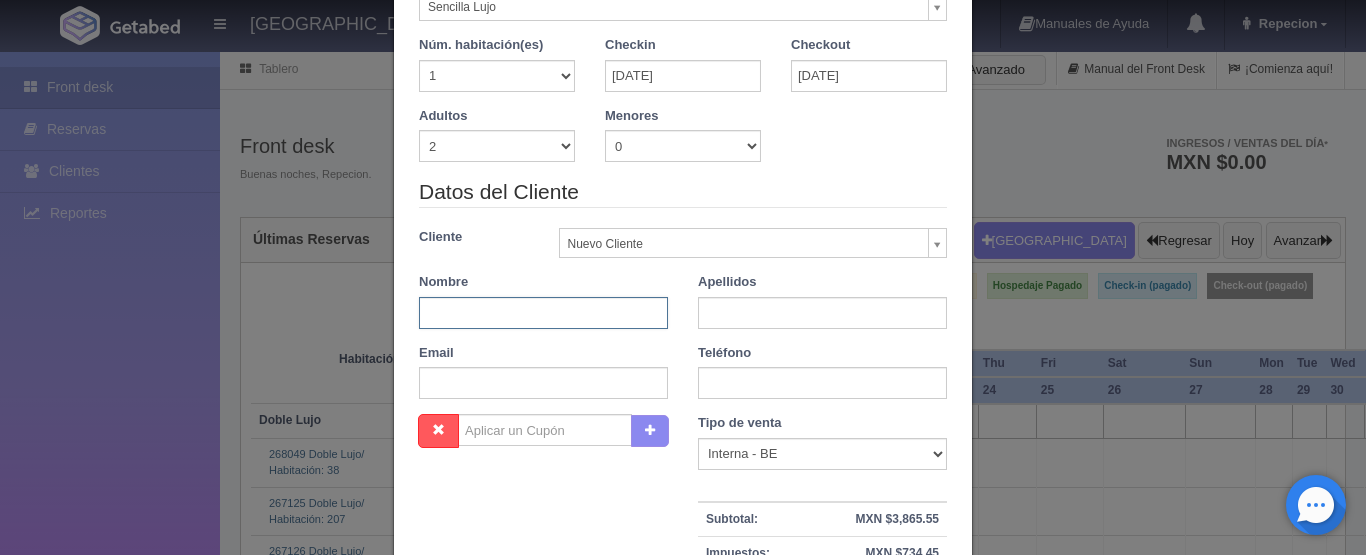 click at bounding box center [543, 313] 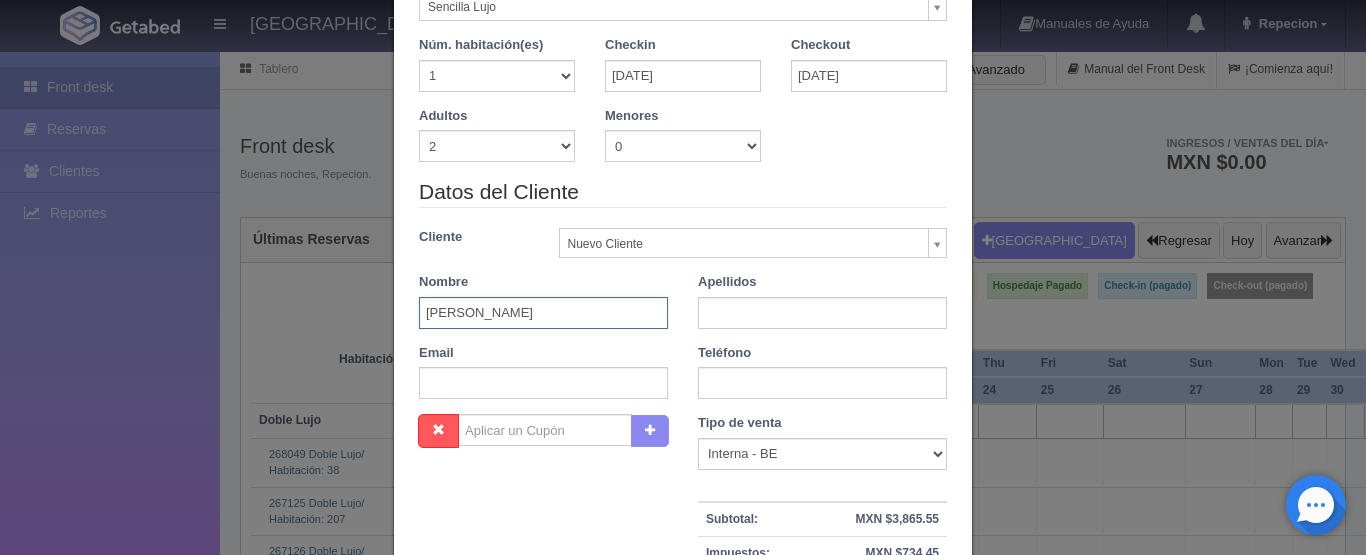 type on "joaquin soltero" 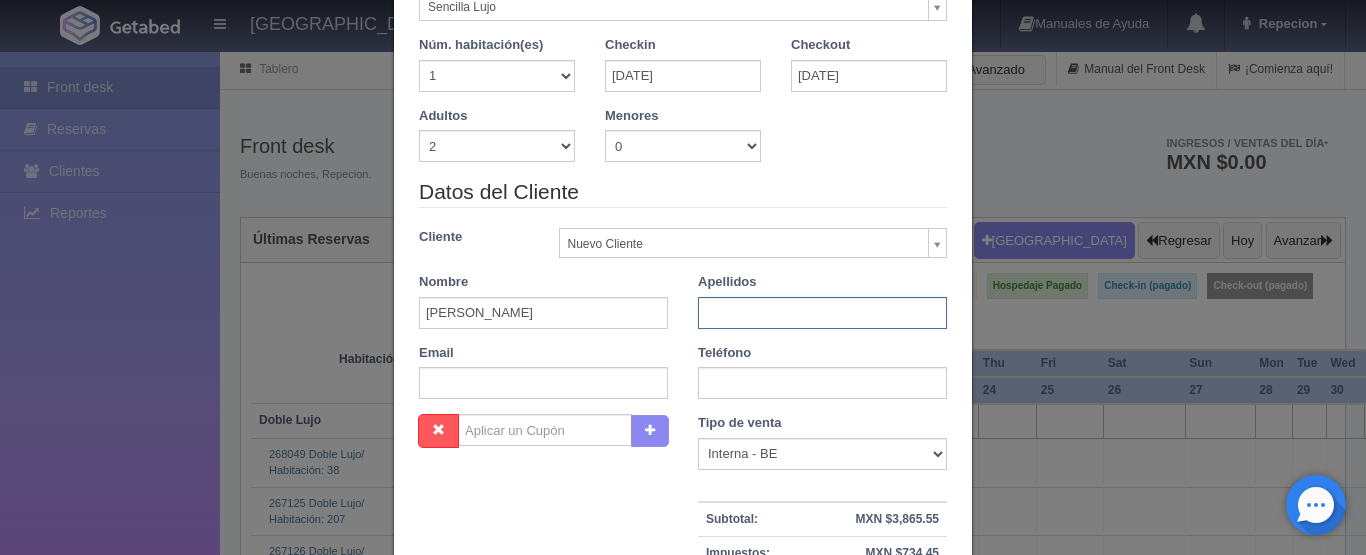 click at bounding box center (822, 313) 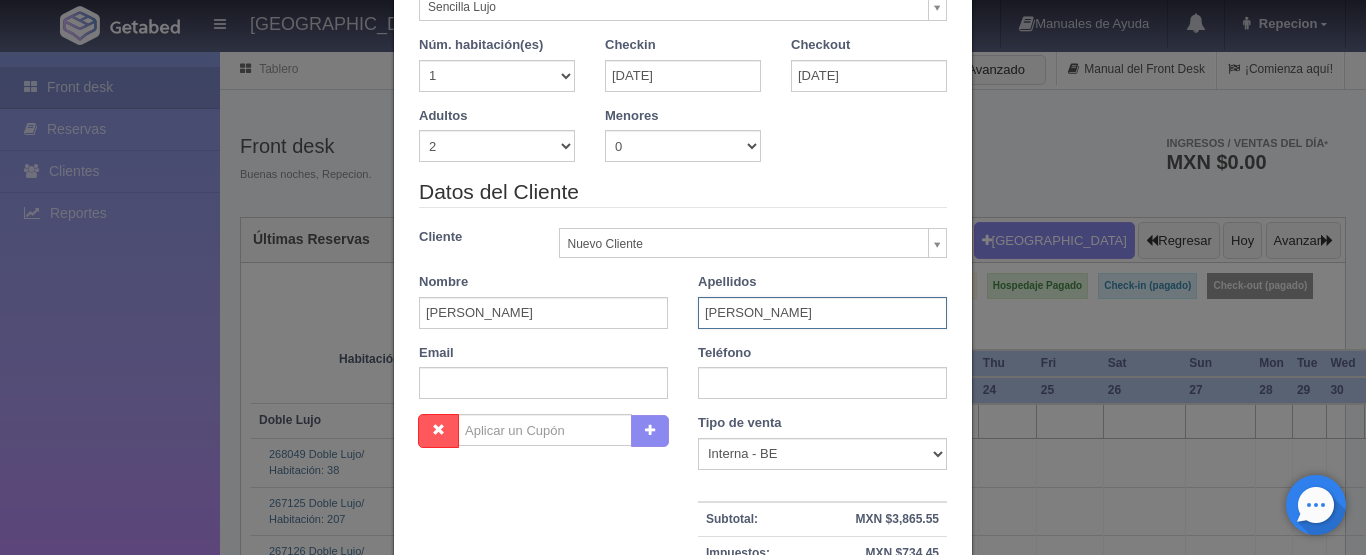 type on "alvarez" 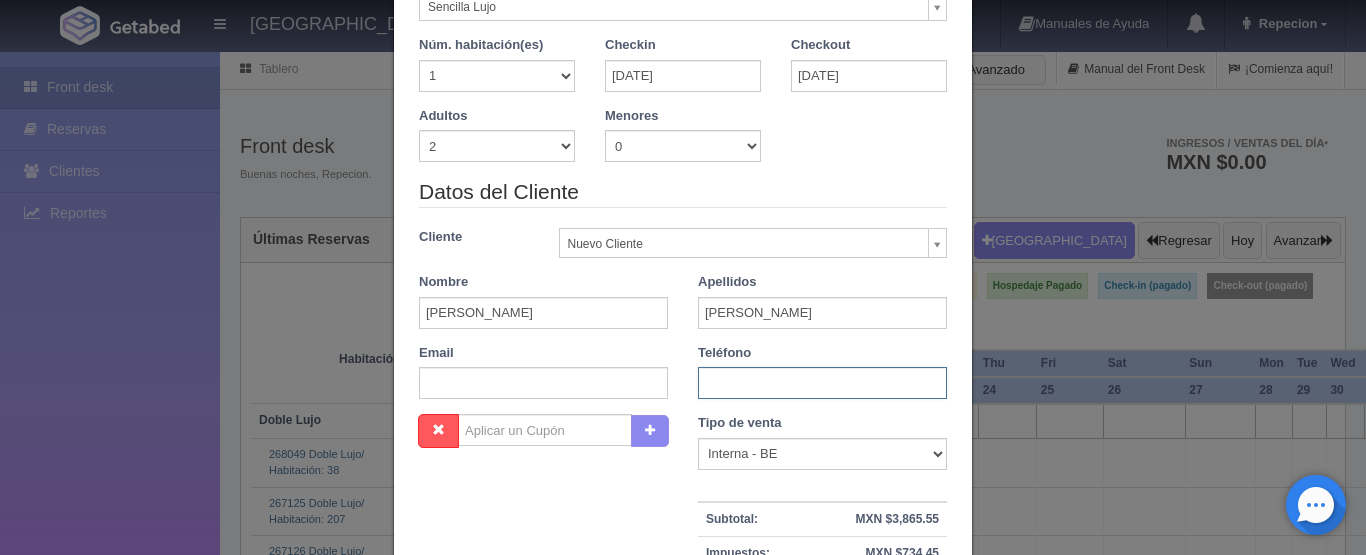 click at bounding box center (822, 383) 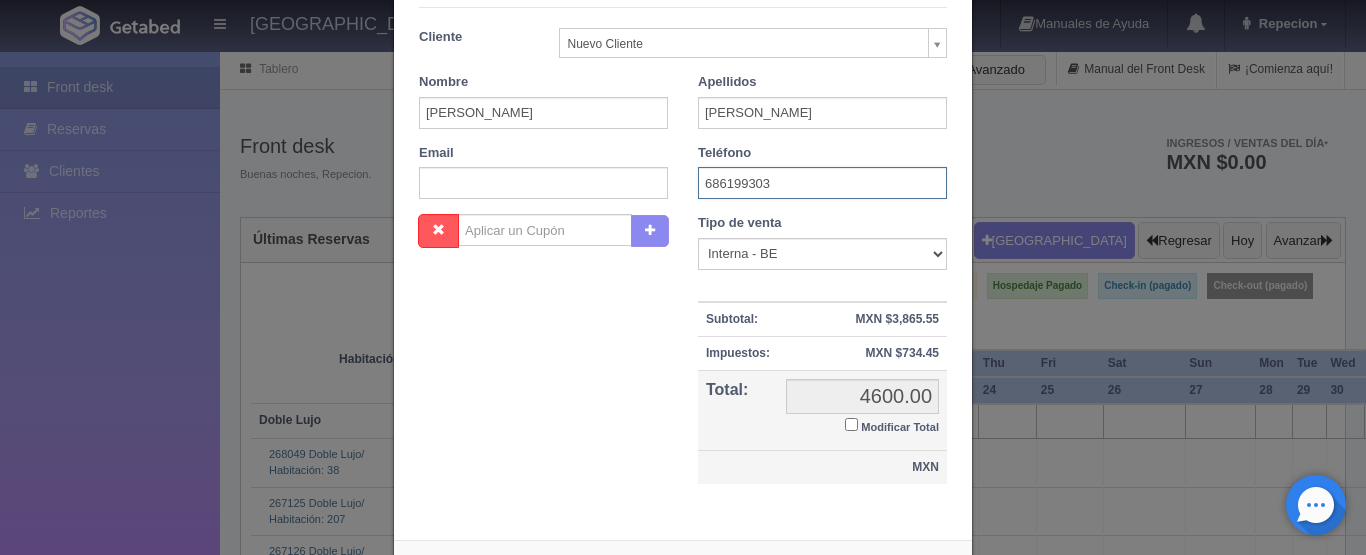 scroll, scrollTop: 491, scrollLeft: 0, axis: vertical 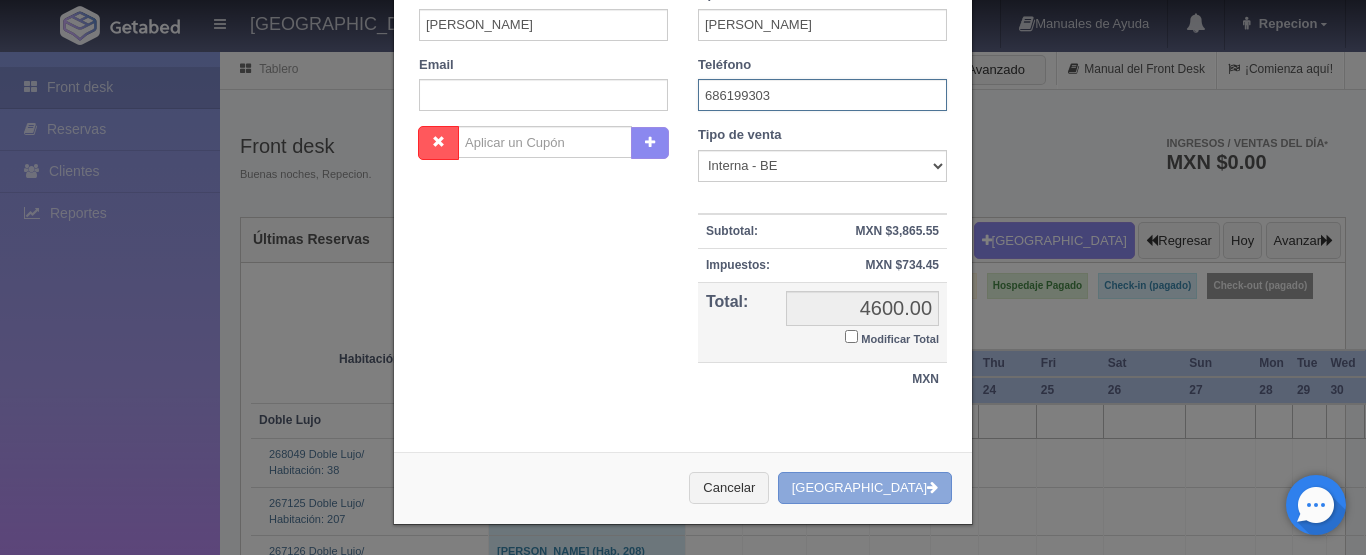 type on "686199303" 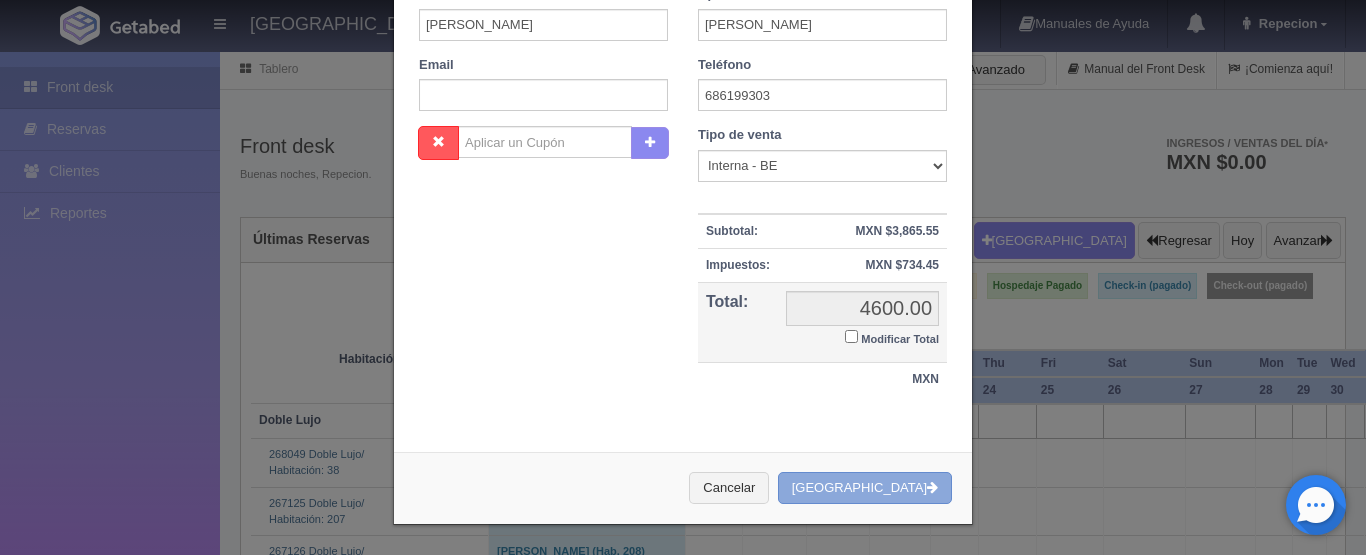 click on "Crear Reserva" at bounding box center (865, 488) 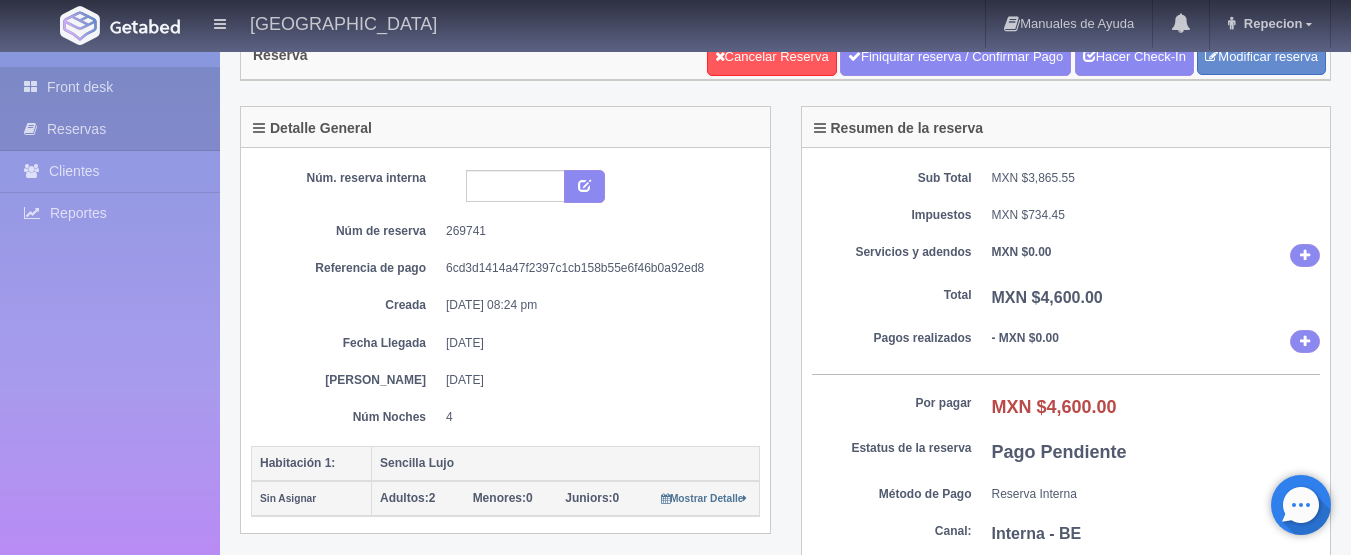 scroll, scrollTop: 0, scrollLeft: 0, axis: both 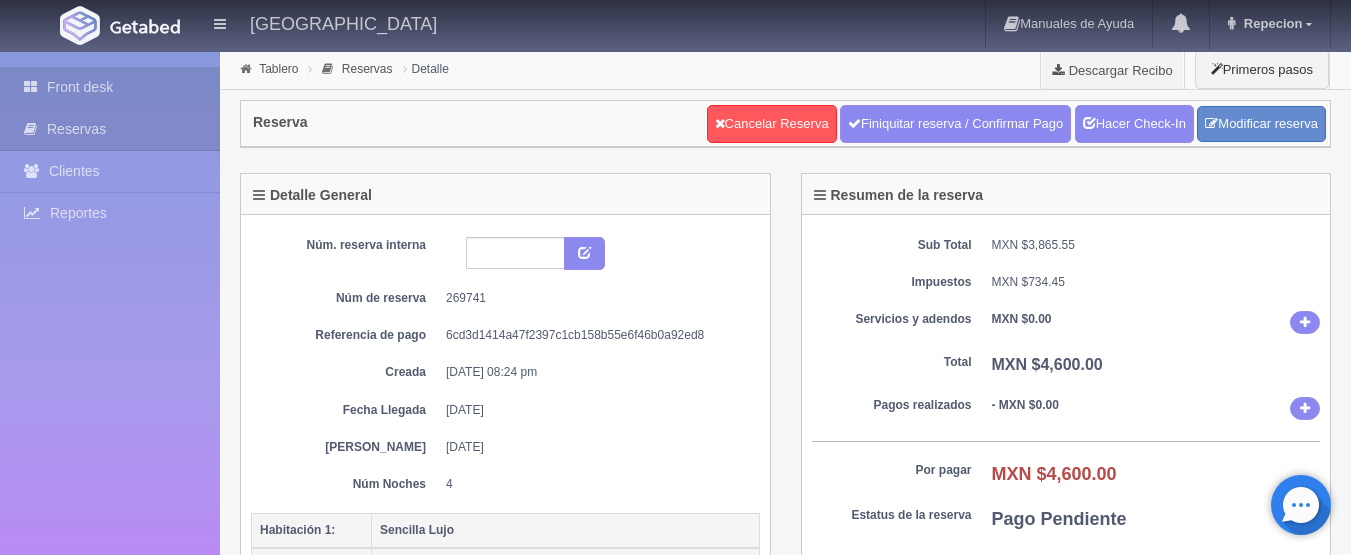 click on "Front desk" at bounding box center (110, 87) 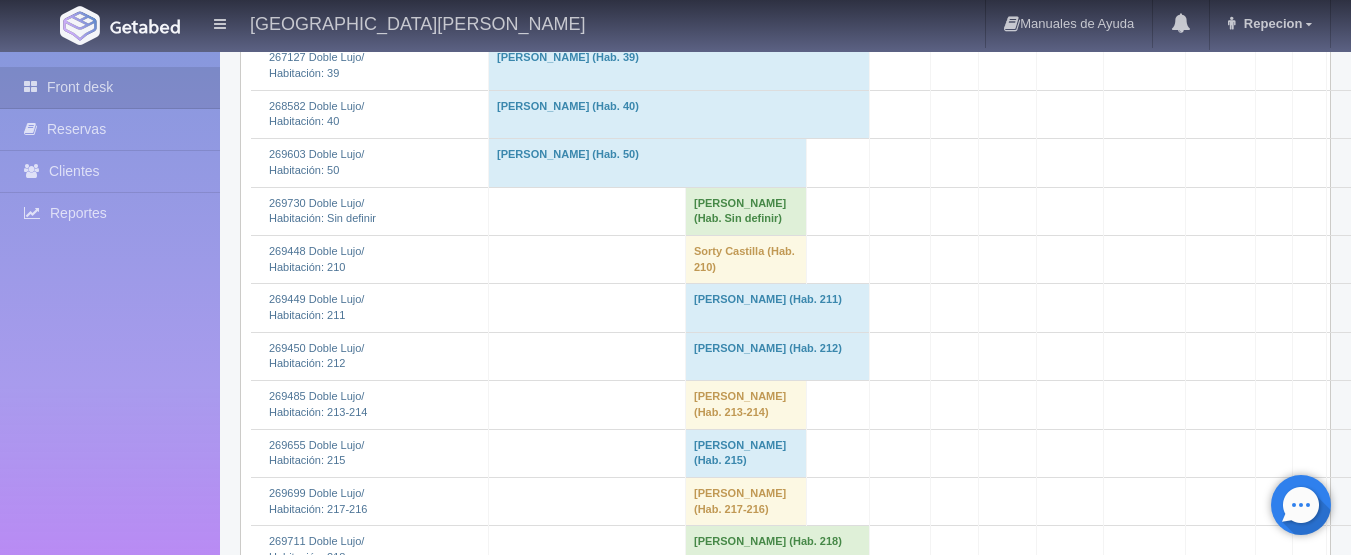 scroll, scrollTop: 1200, scrollLeft: 0, axis: vertical 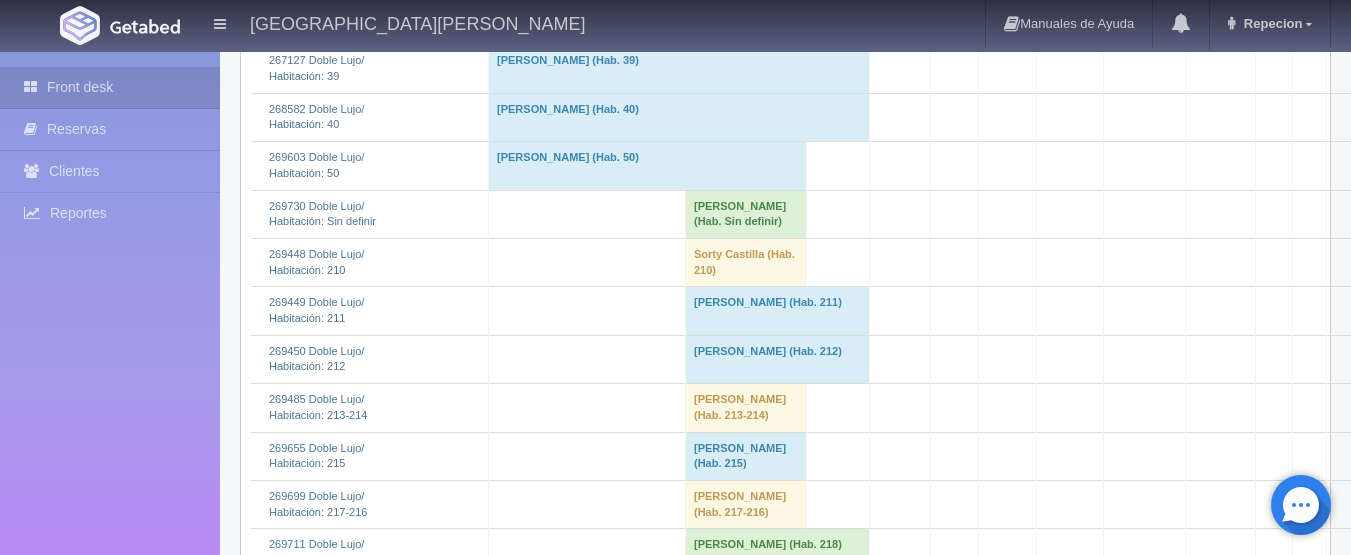 click on "[PERSON_NAME] 												(Hab. 211)" at bounding box center (777, 311) 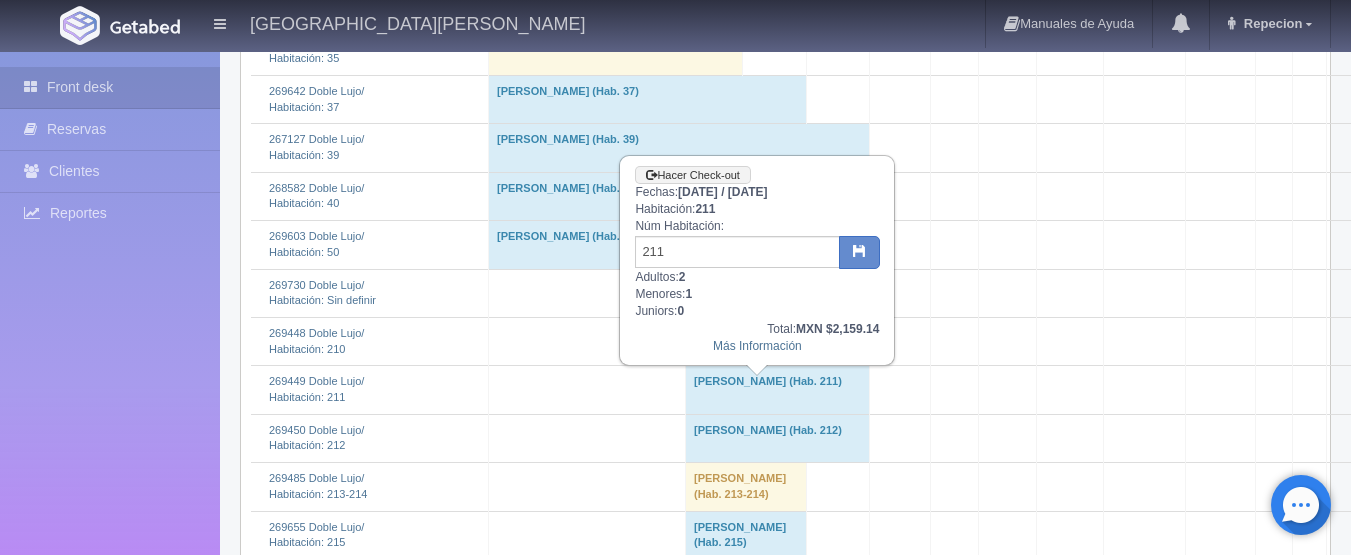 scroll, scrollTop: 1100, scrollLeft: 0, axis: vertical 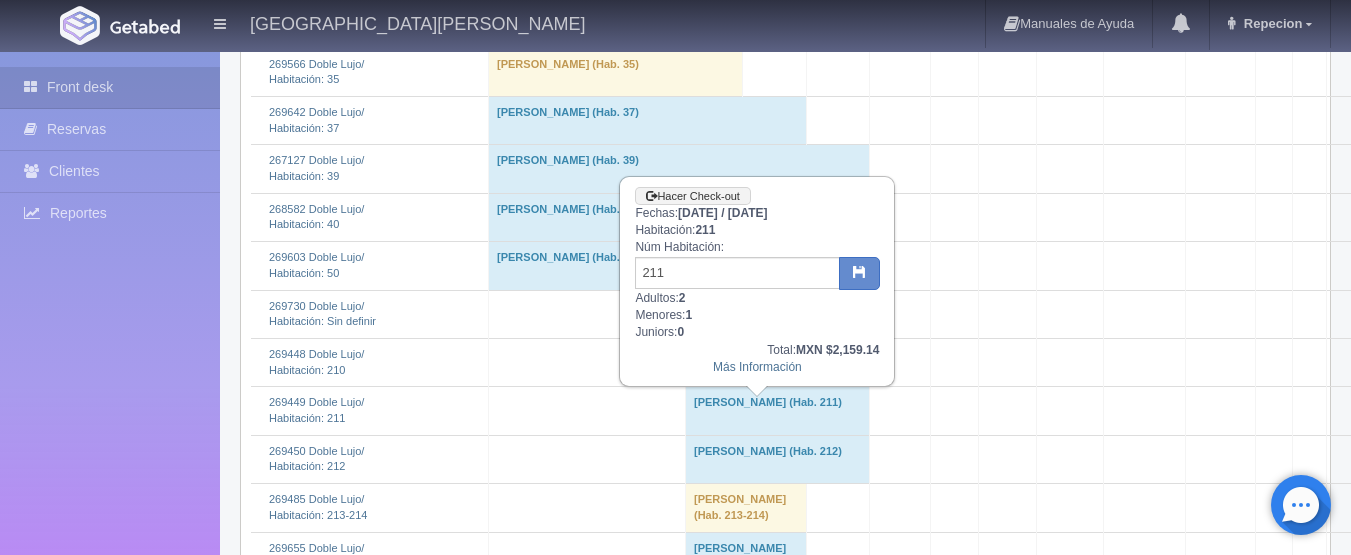 click at bounding box center [1070, 411] 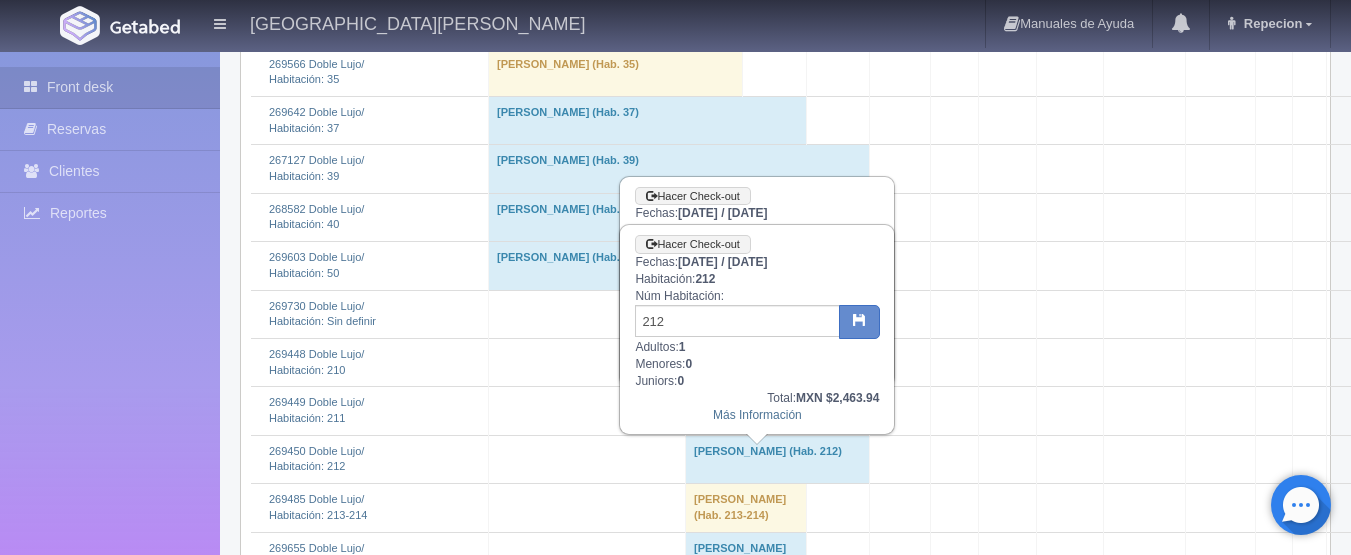 click on "ricardo mendoza castillo 												(Hab. 213-214)" at bounding box center (745, 508) 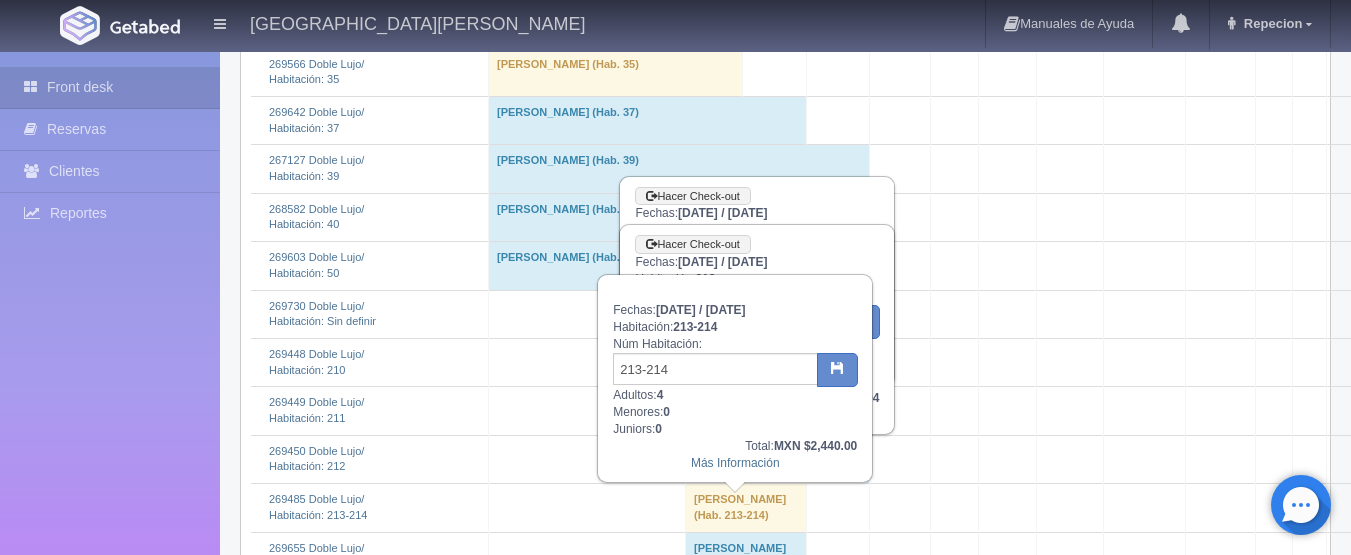 click on "Hacer Check-out
Fechas:  2025-07-19 / 2025-07-21
Habitación:  212
Núm Habitación:
212
Adultos:  1
Menores:  0
Juniors:  0
Total:  MXN $2,463.94
Más Información" at bounding box center (757, 329) 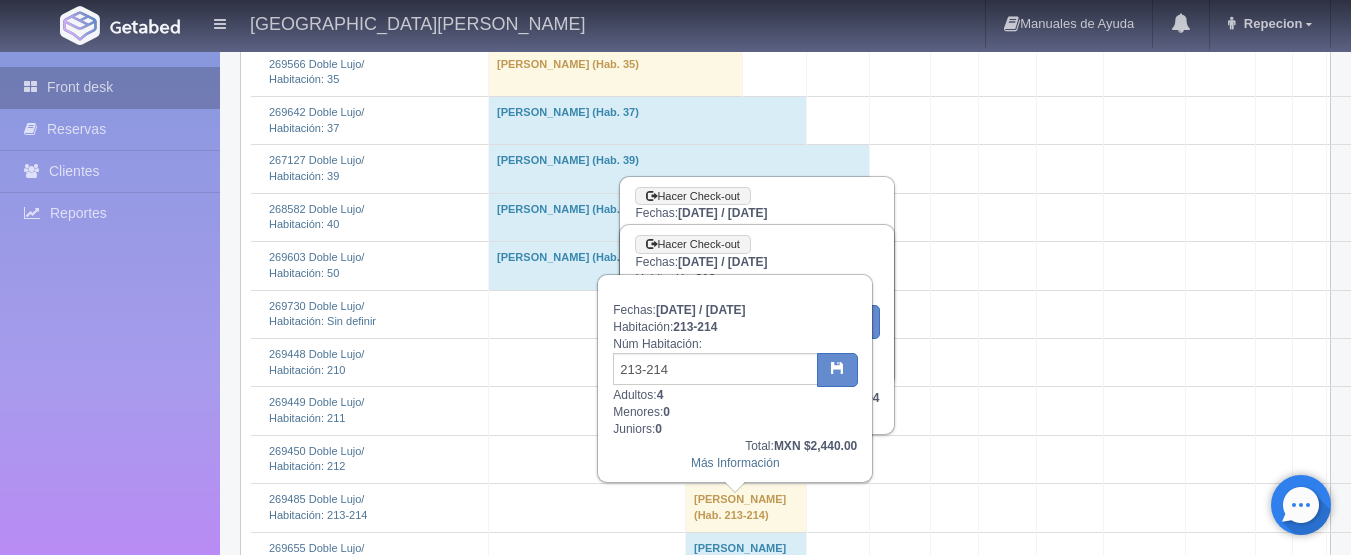 click on "Front desk" at bounding box center [110, 87] 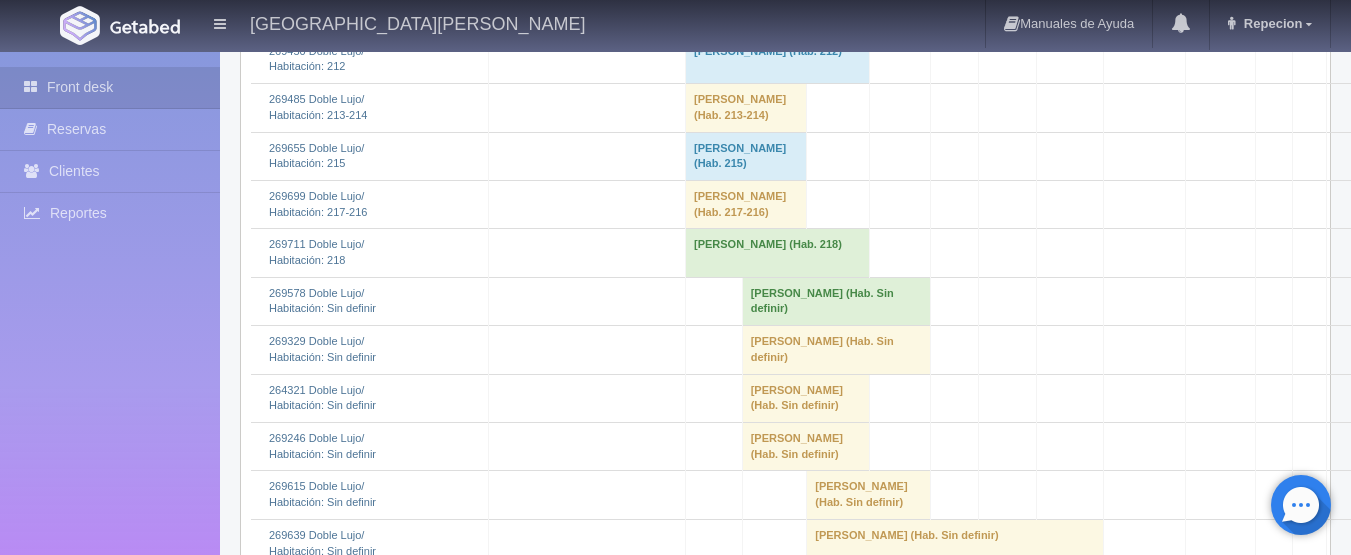 scroll, scrollTop: 1400, scrollLeft: 0, axis: vertical 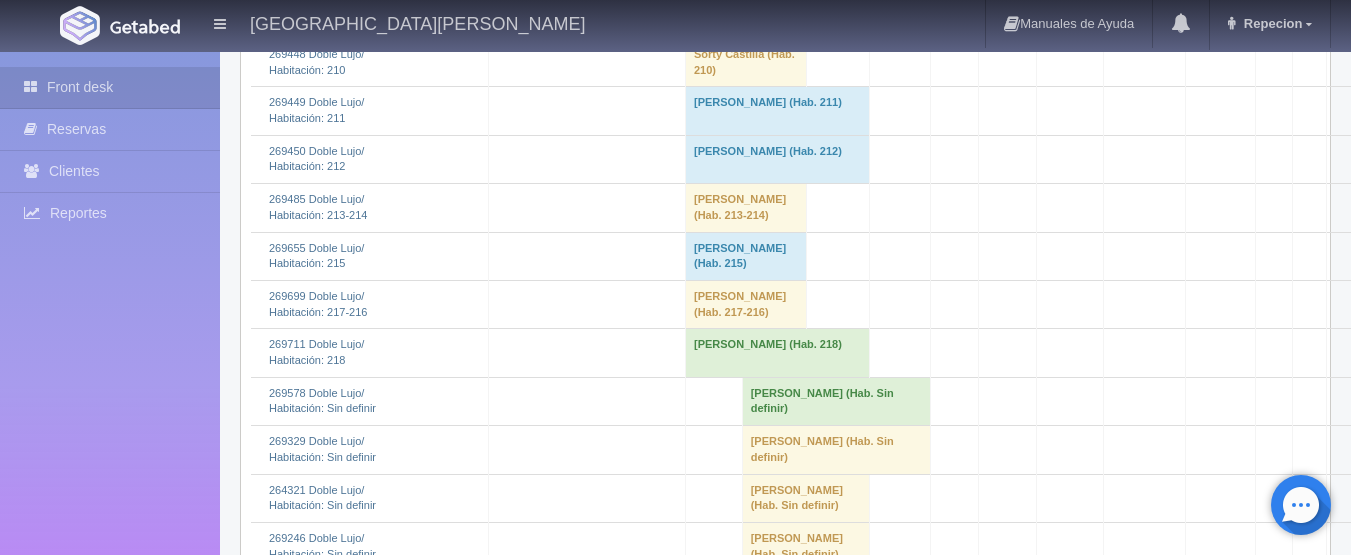 click on "[PERSON_NAME] 												(Hab. 218)" at bounding box center [777, 353] 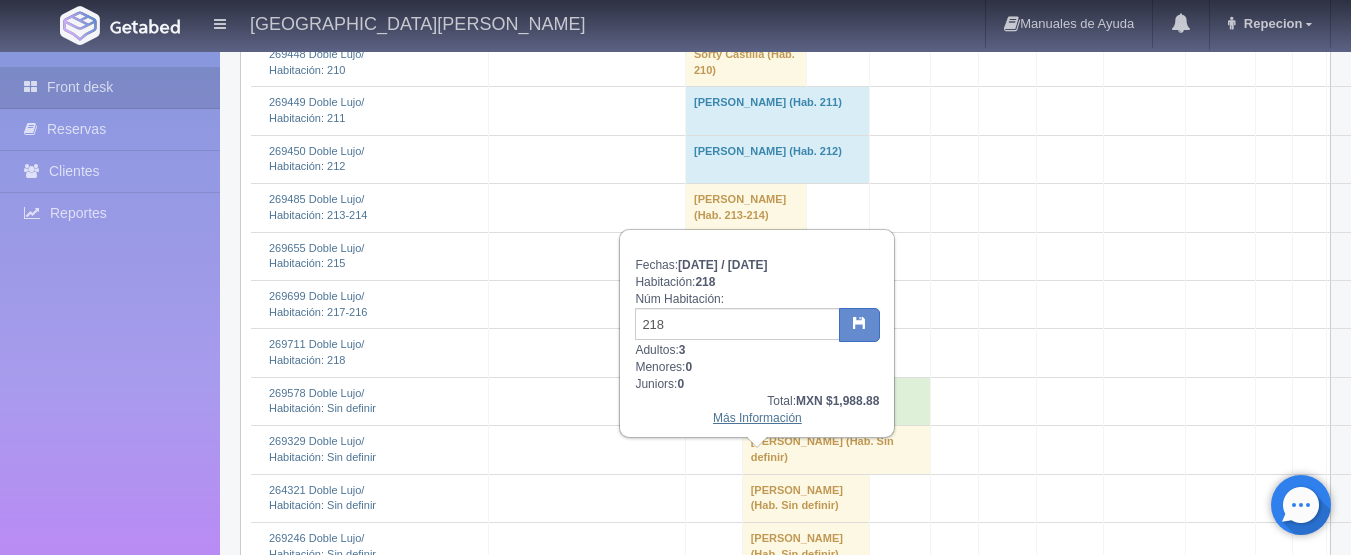 click on "Más Información" at bounding box center (757, 418) 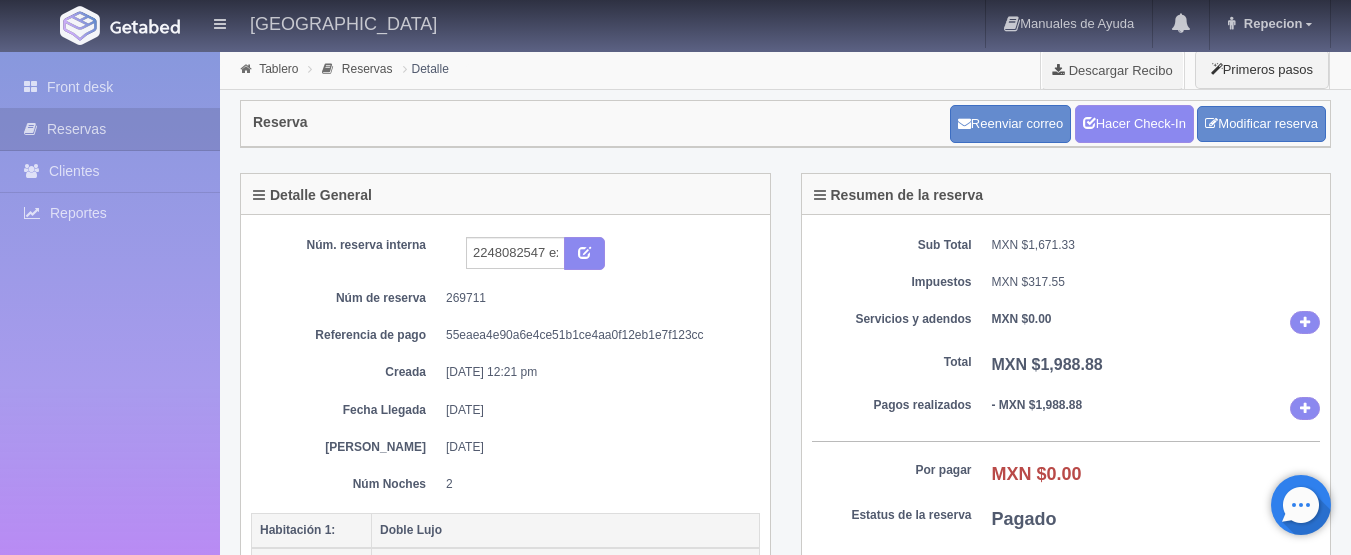 scroll, scrollTop: 0, scrollLeft: 0, axis: both 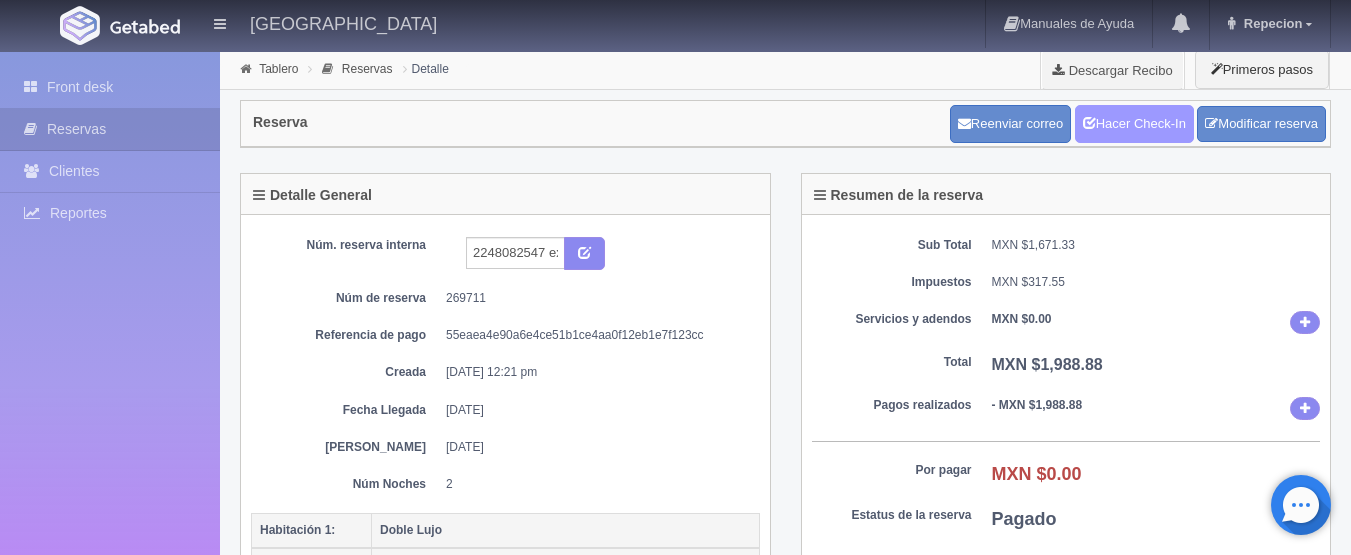 click on "Hacer Check-In" at bounding box center [1134, 124] 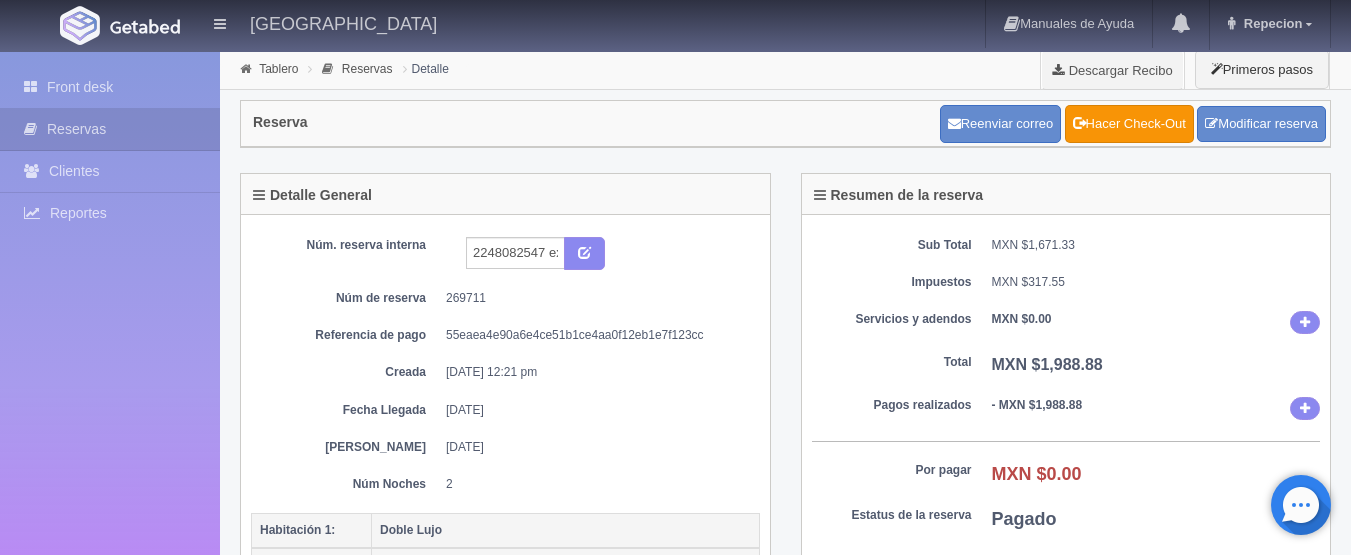 scroll, scrollTop: 0, scrollLeft: 0, axis: both 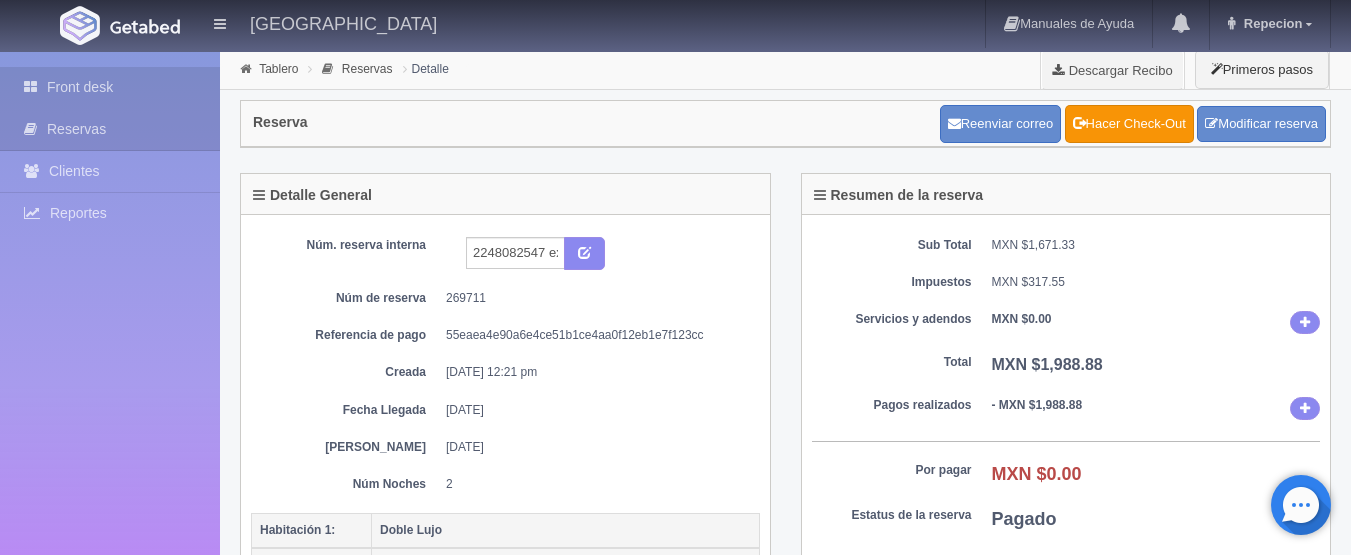 click on "Front desk" at bounding box center [110, 87] 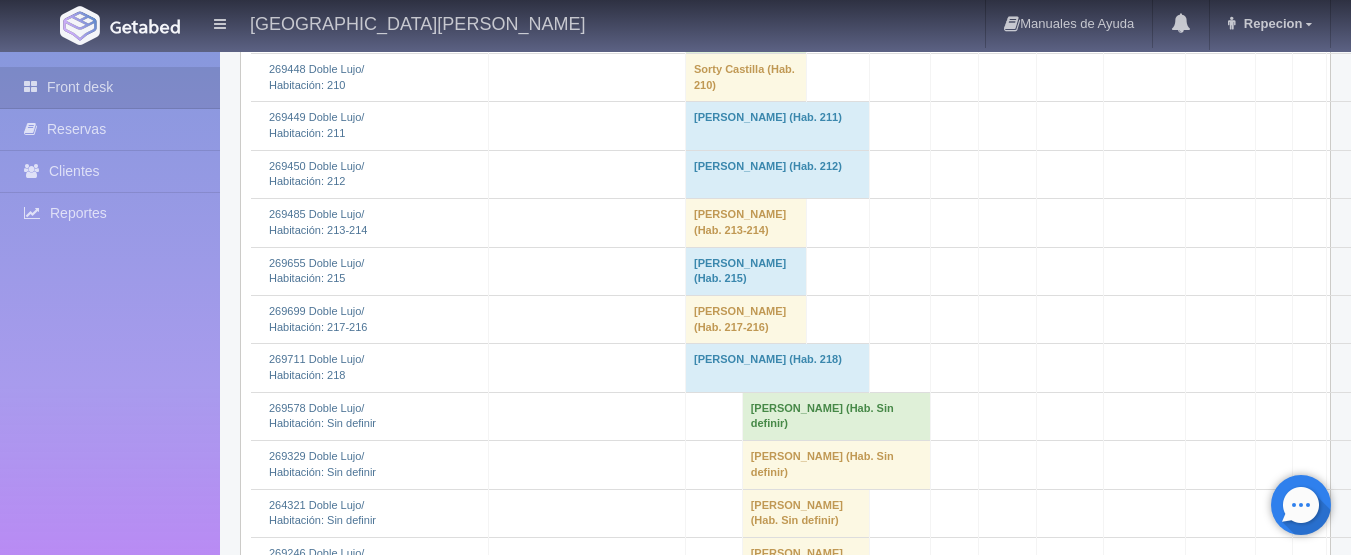 scroll, scrollTop: 1400, scrollLeft: 0, axis: vertical 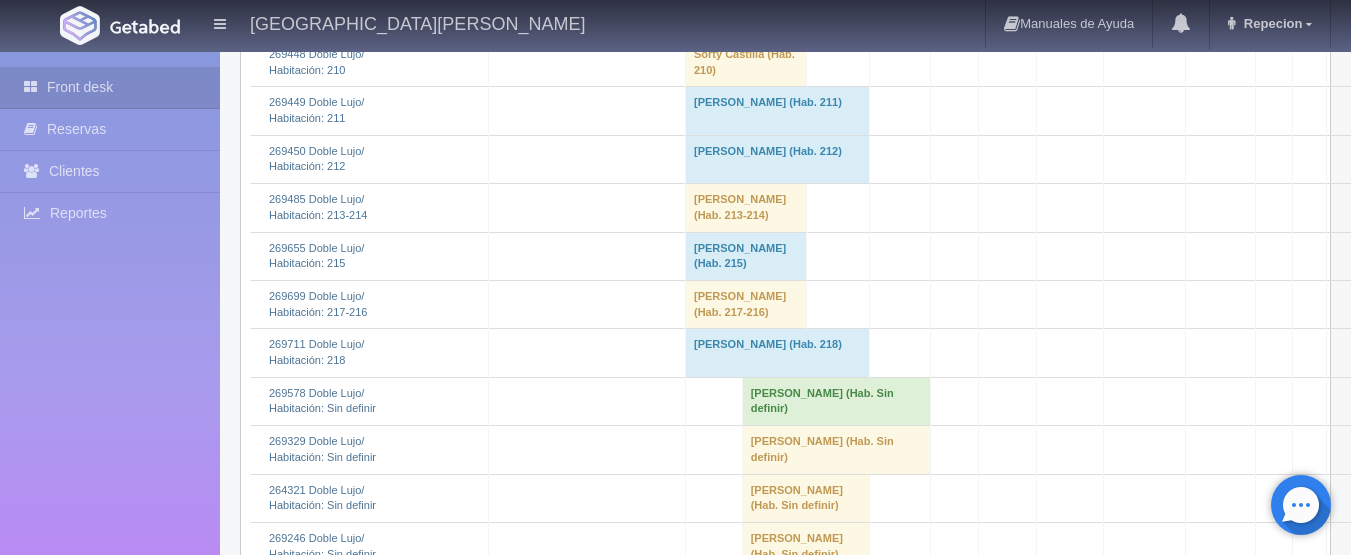 click on "JULIAN CRISTOBAL HERNANDEZ ORTEGA 												(Hab. 215)" at bounding box center (745, 256) 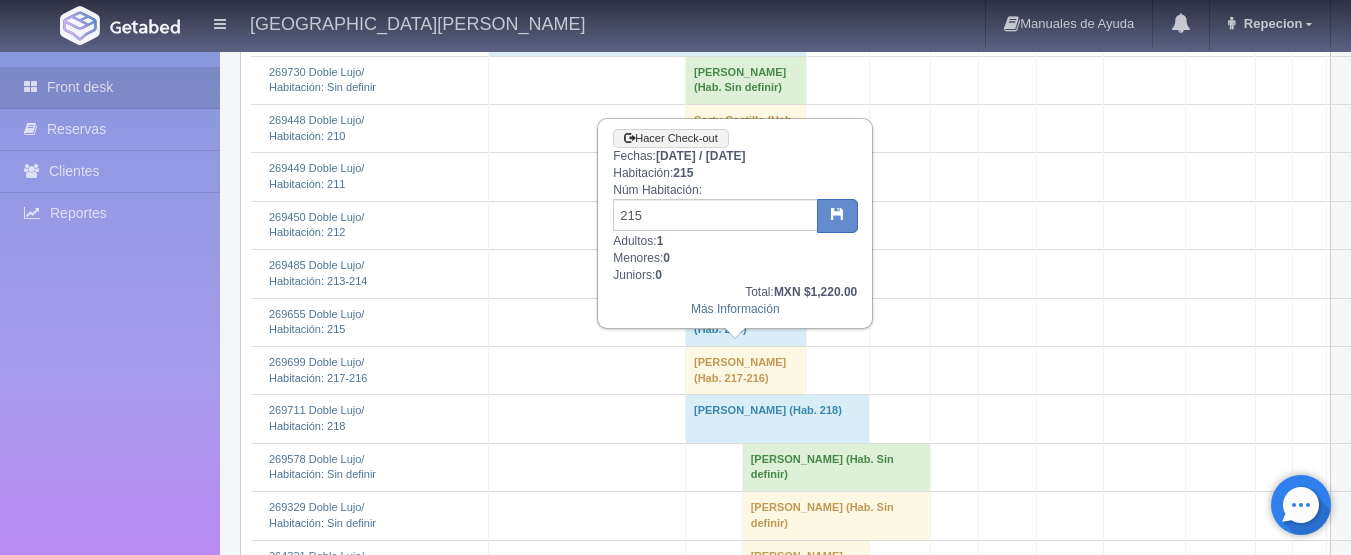 scroll, scrollTop: 1300, scrollLeft: 0, axis: vertical 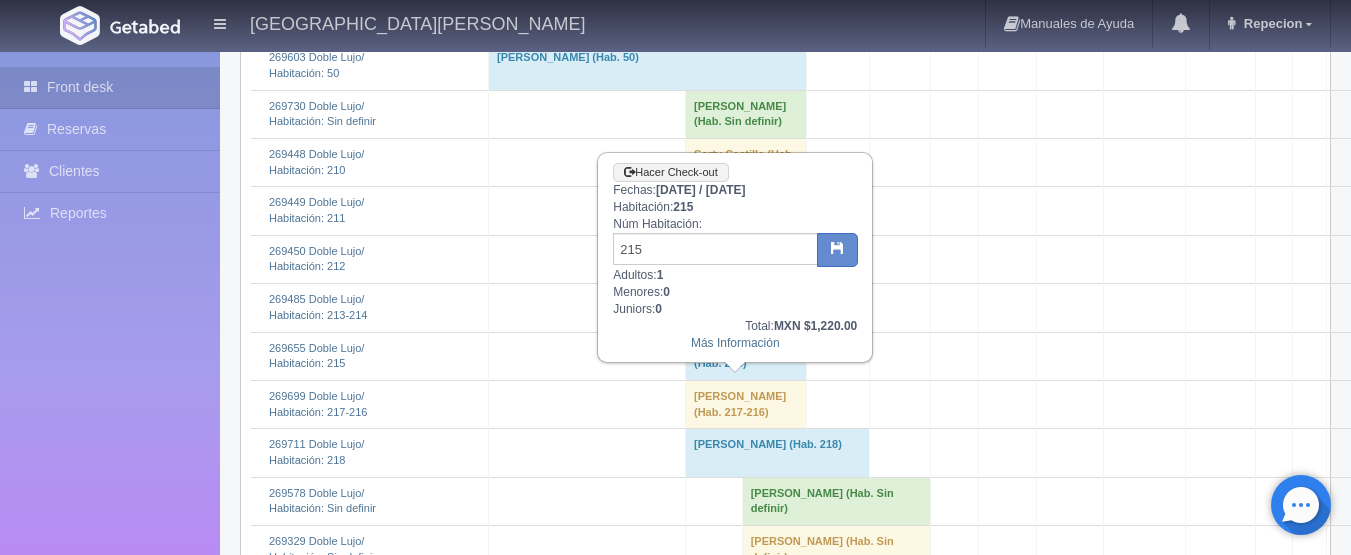click at bounding box center [900, 356] 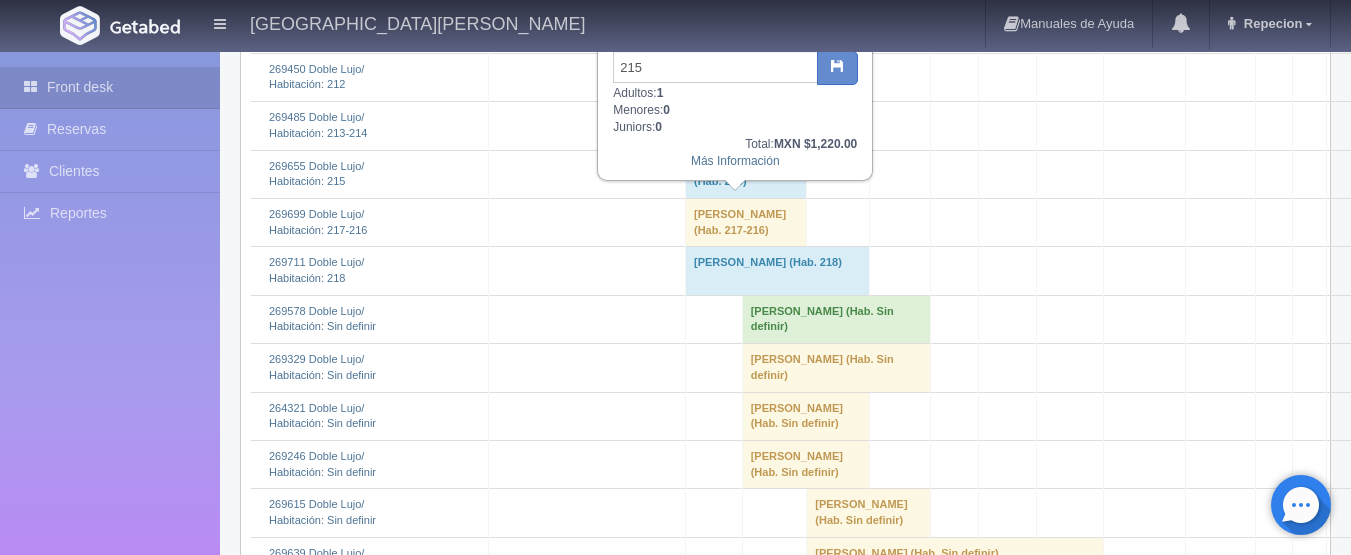 scroll, scrollTop: 1500, scrollLeft: 0, axis: vertical 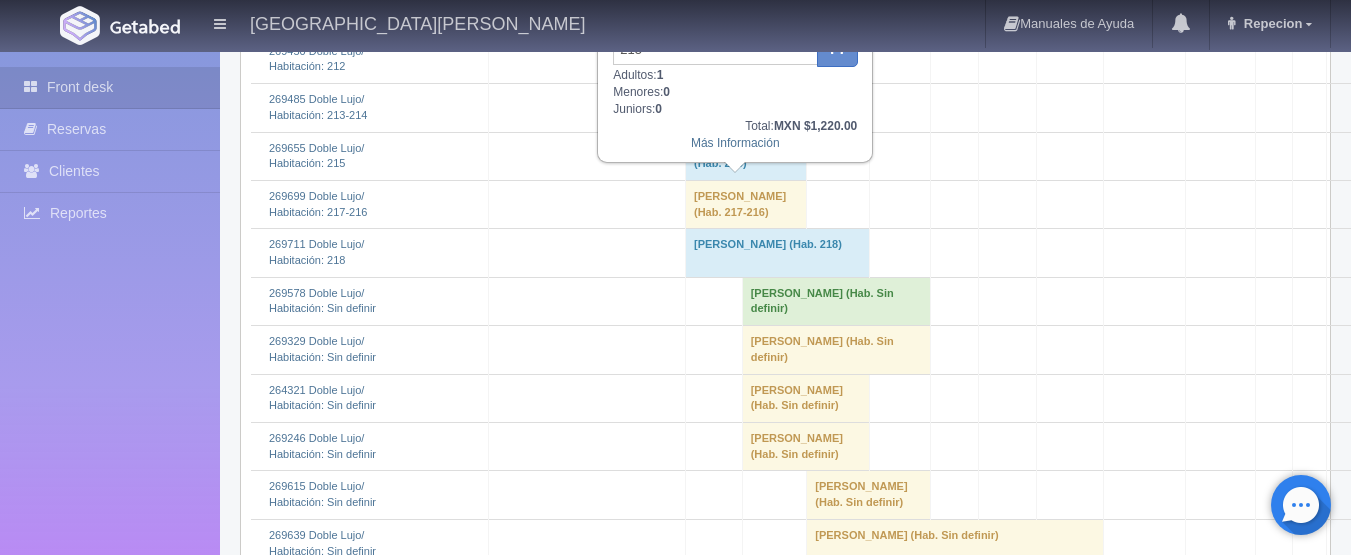 click at bounding box center (838, 204) 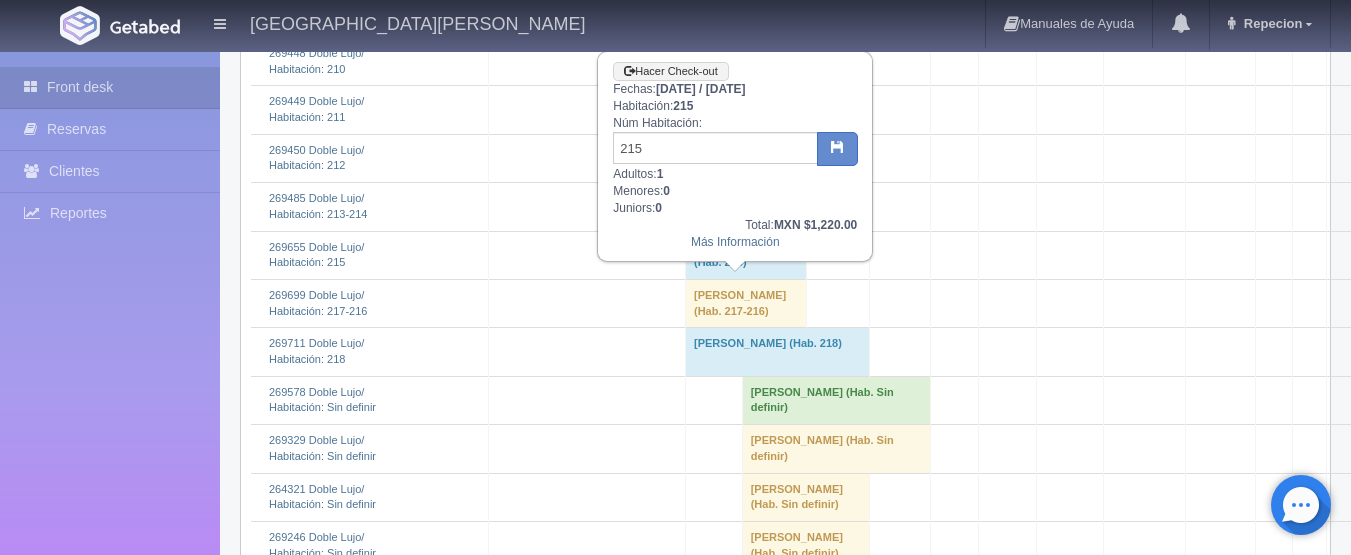 scroll, scrollTop: 1400, scrollLeft: 0, axis: vertical 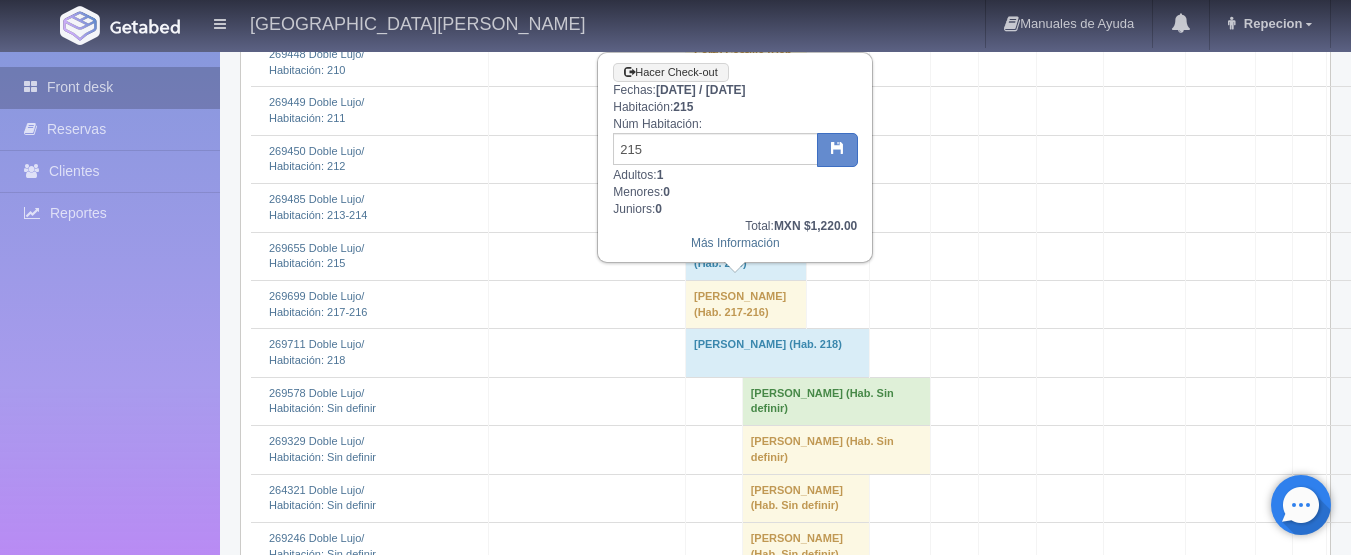 click on "Front desk" at bounding box center [110, 87] 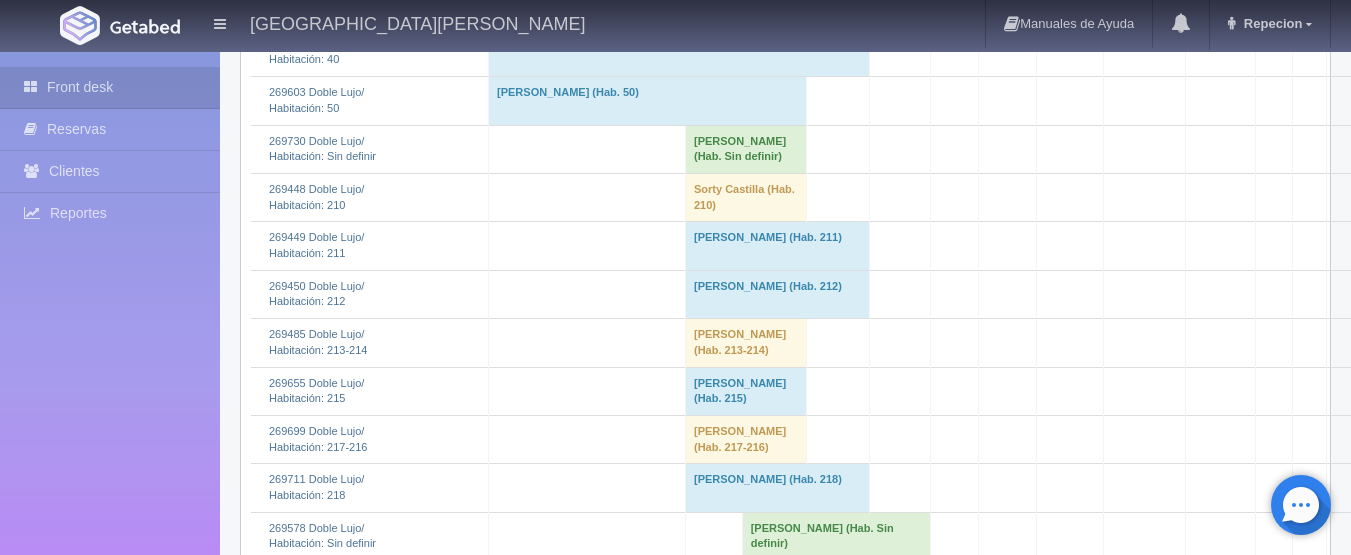 scroll, scrollTop: 1300, scrollLeft: 0, axis: vertical 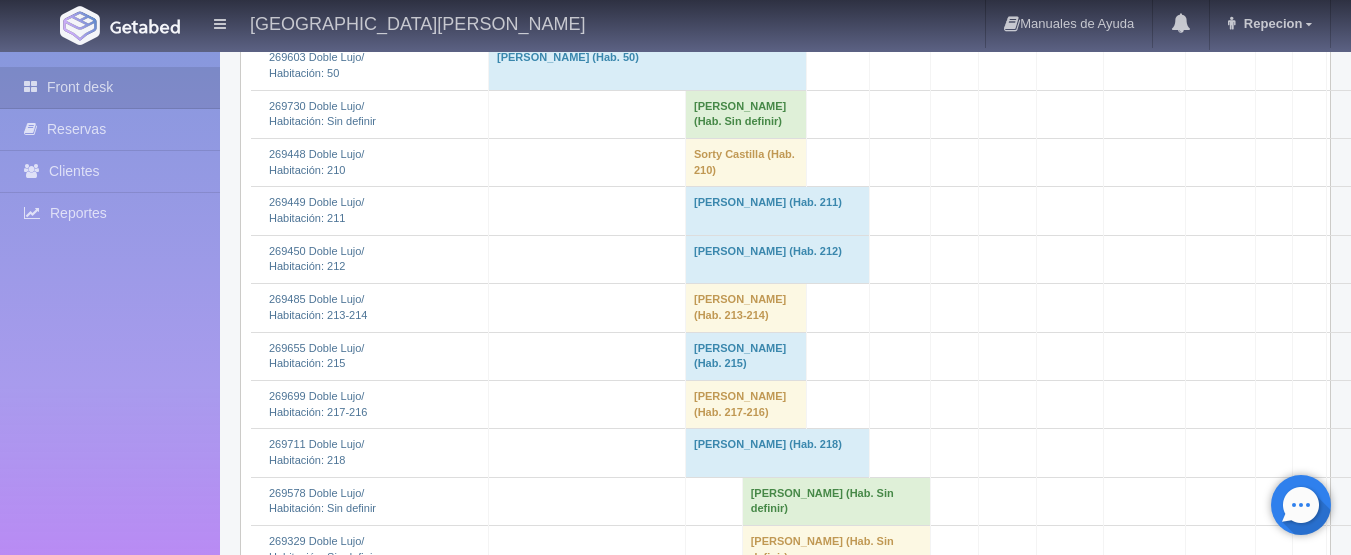 click on "[PERSON_NAME] 												(Hab. 211)" at bounding box center [777, 211] 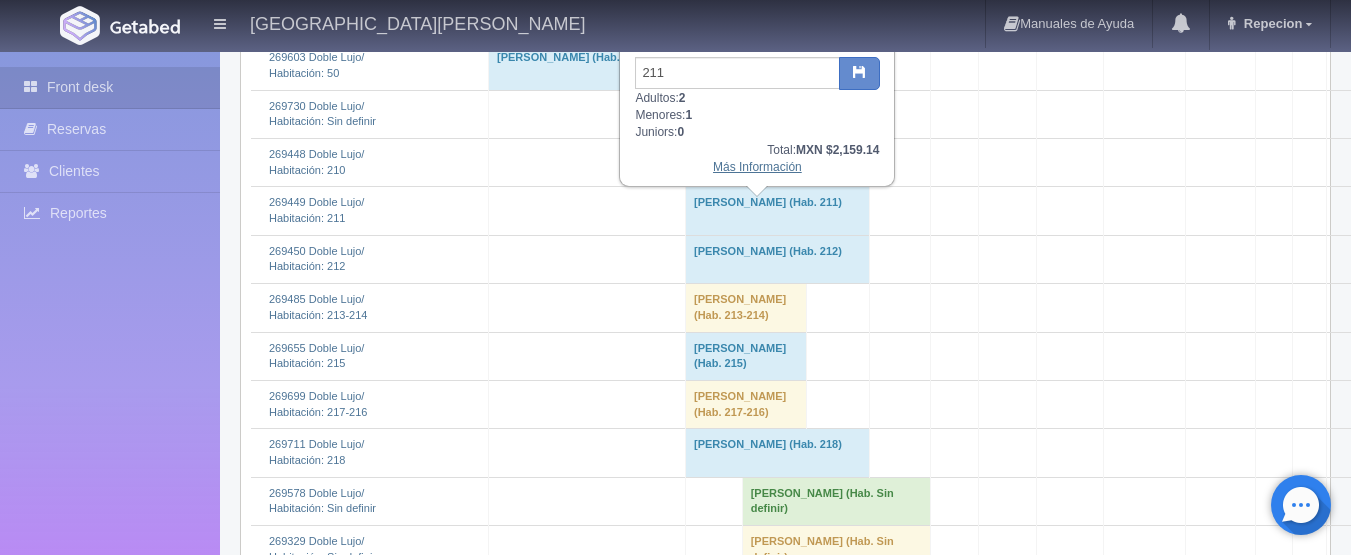 click on "Más Información" at bounding box center (757, 167) 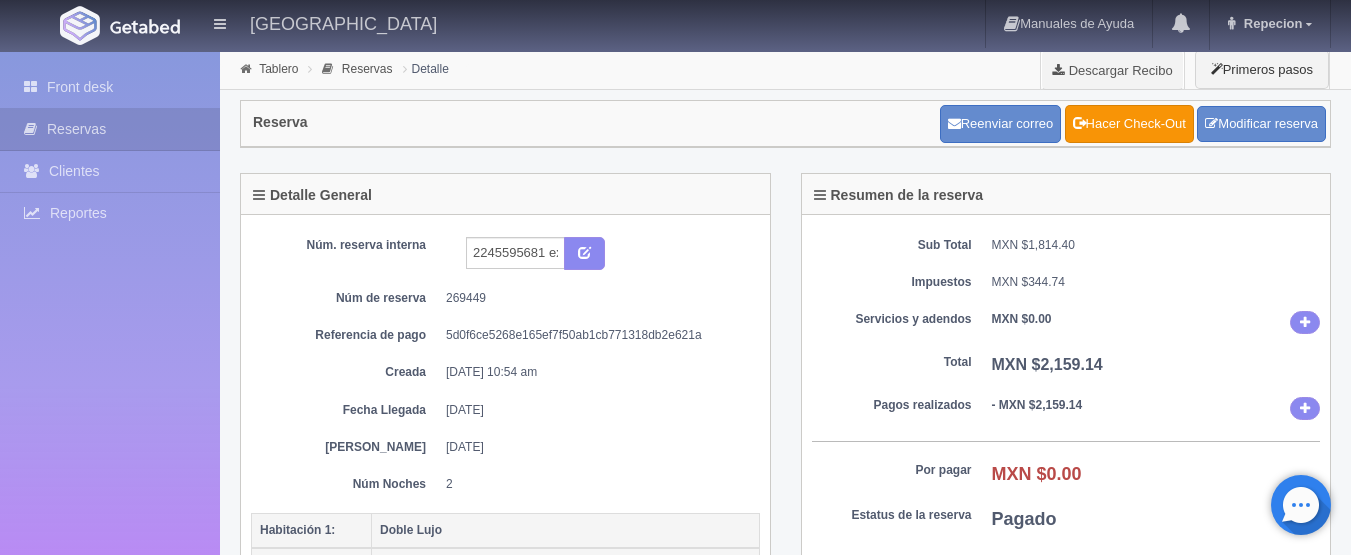 scroll, scrollTop: 0, scrollLeft: 0, axis: both 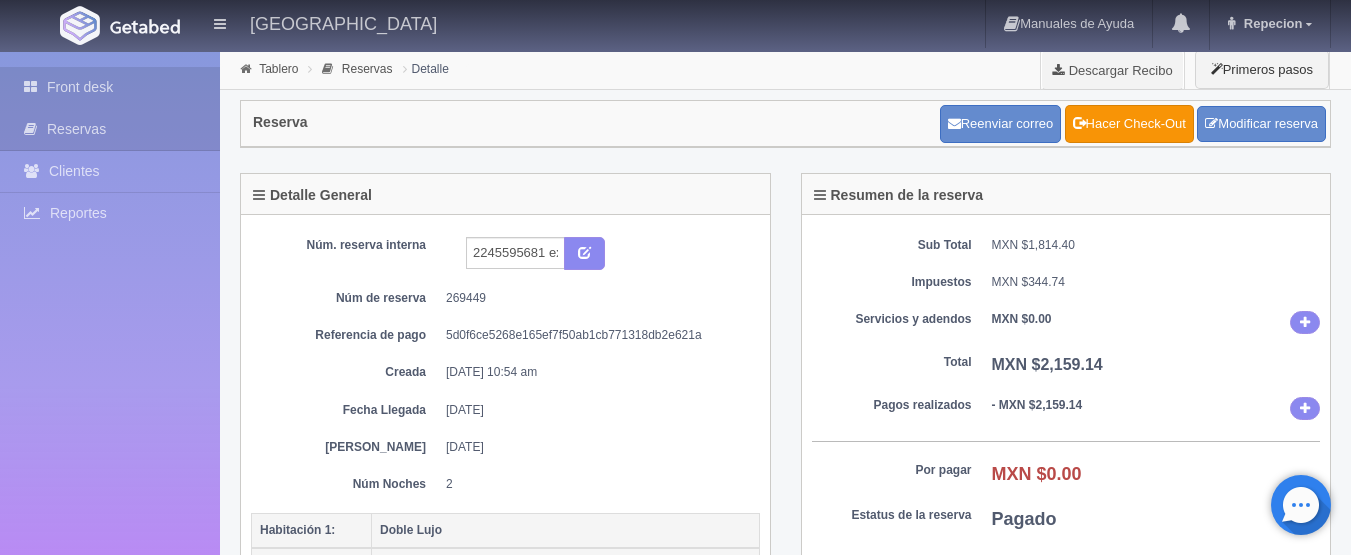 click on "Front desk" at bounding box center (110, 87) 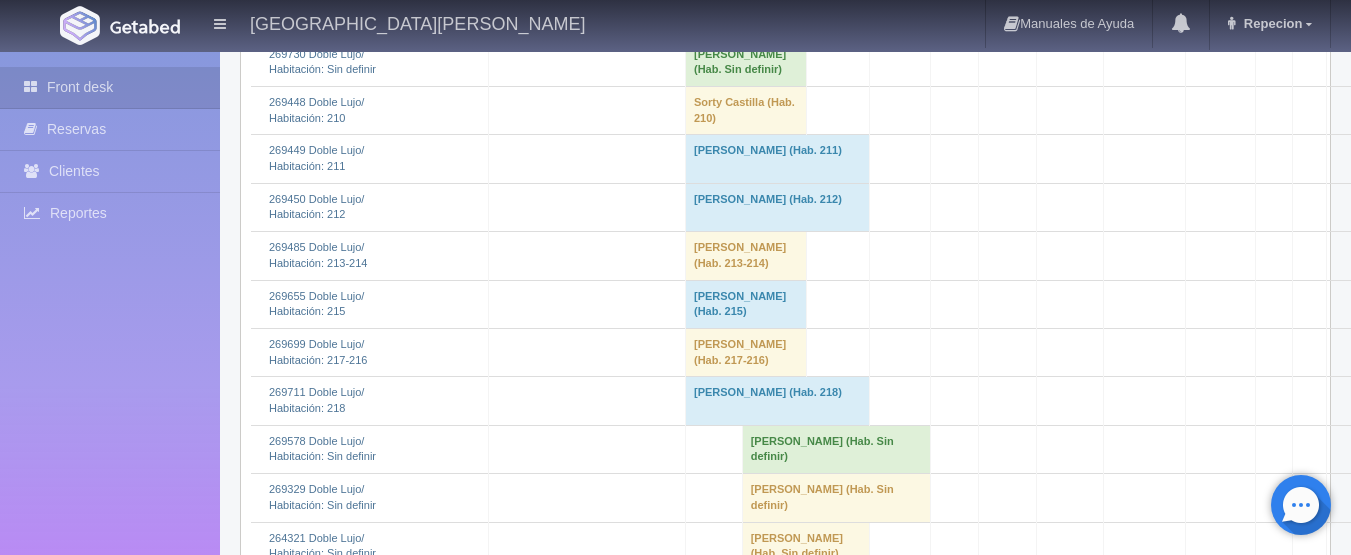 scroll, scrollTop: 1400, scrollLeft: 0, axis: vertical 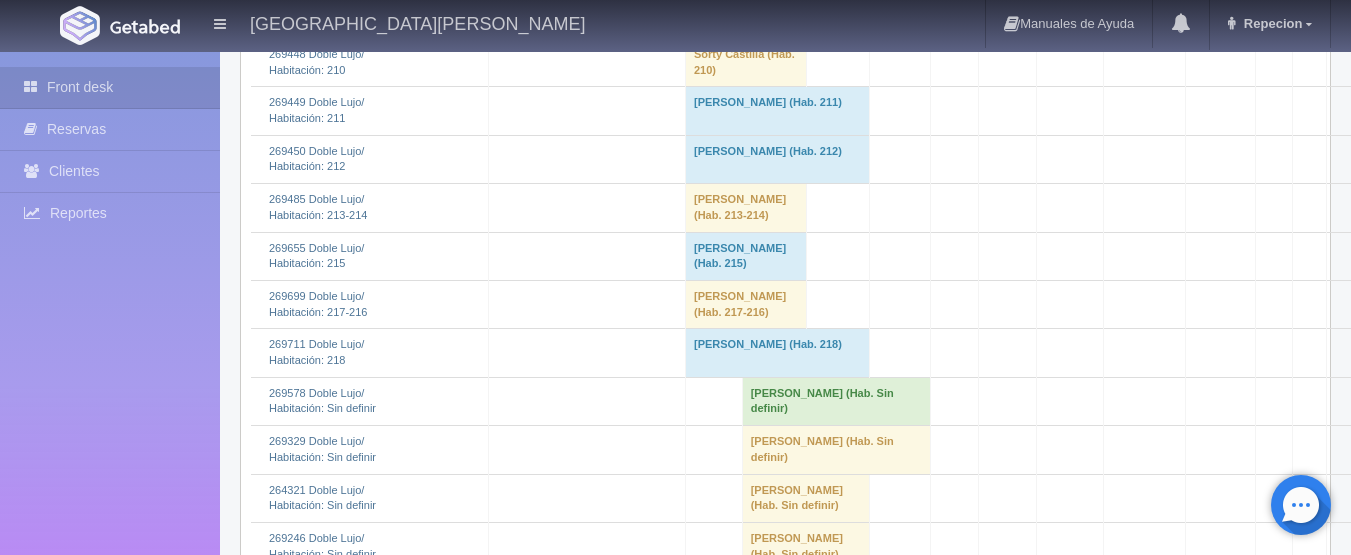click on "JULIAN CRISTOBAL HERNANDEZ ORTEGA 												(Hab. 215)" at bounding box center [745, 256] 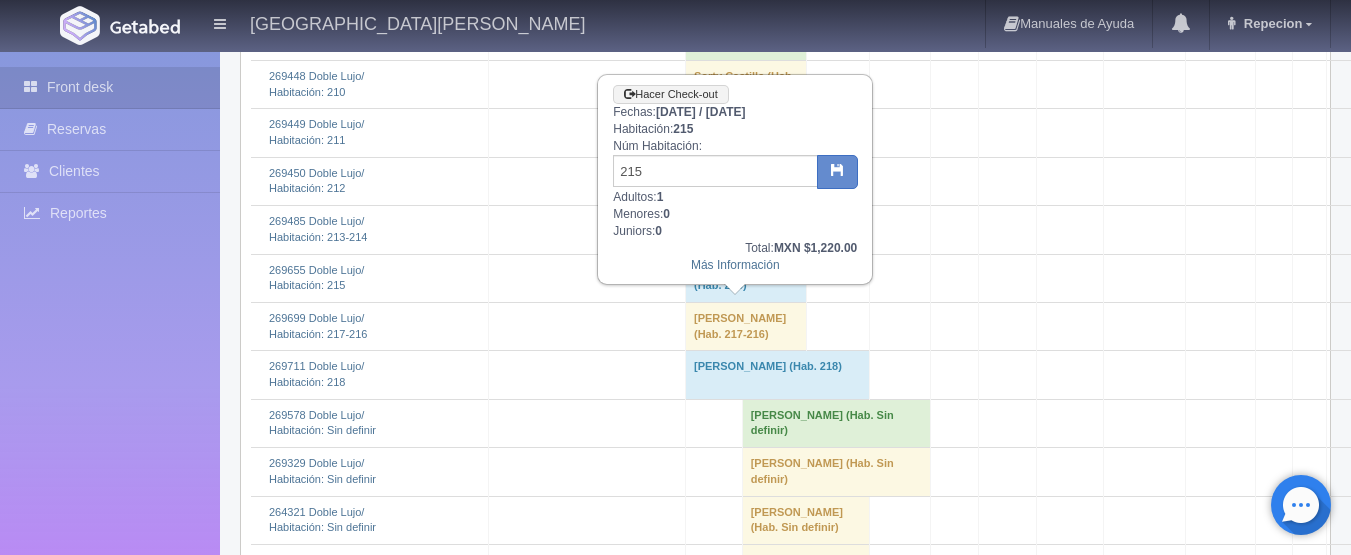 scroll, scrollTop: 1500, scrollLeft: 0, axis: vertical 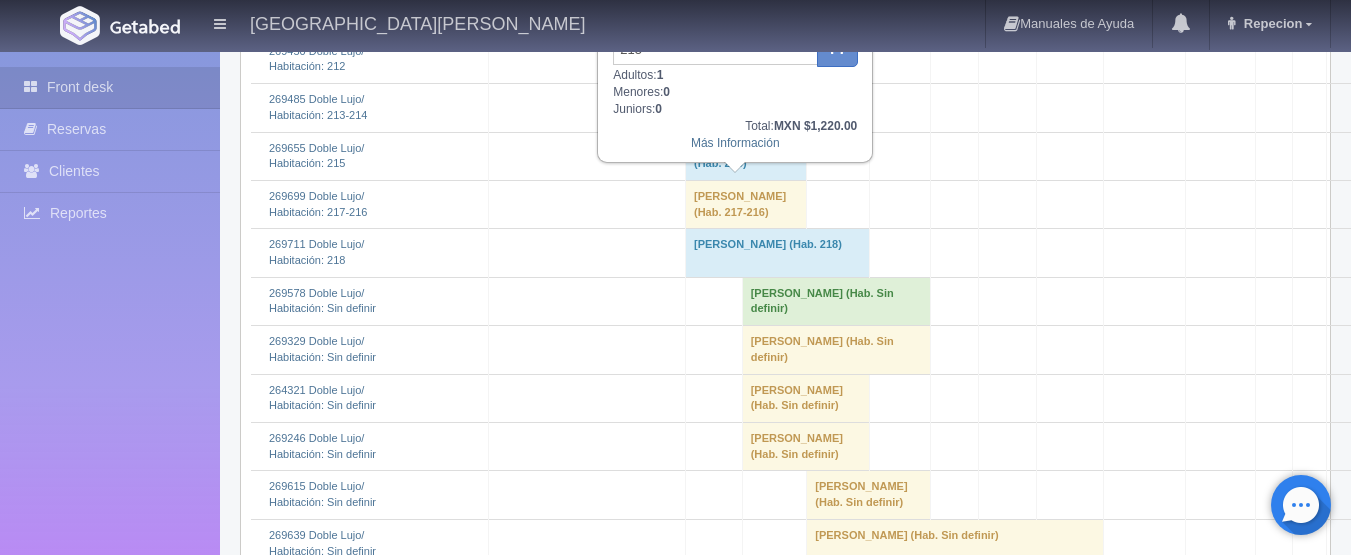 click on "Jorge Andres Ramirez Elizalde 												(Hab. 218)" at bounding box center (777, 253) 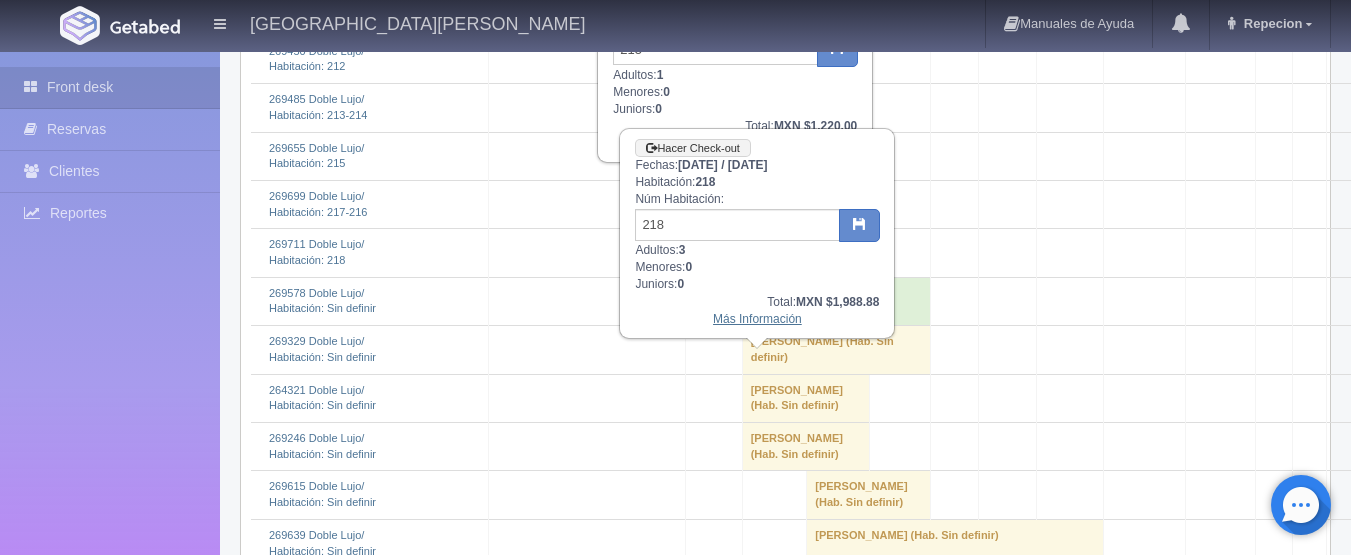 click on "Más Información" at bounding box center [757, 319] 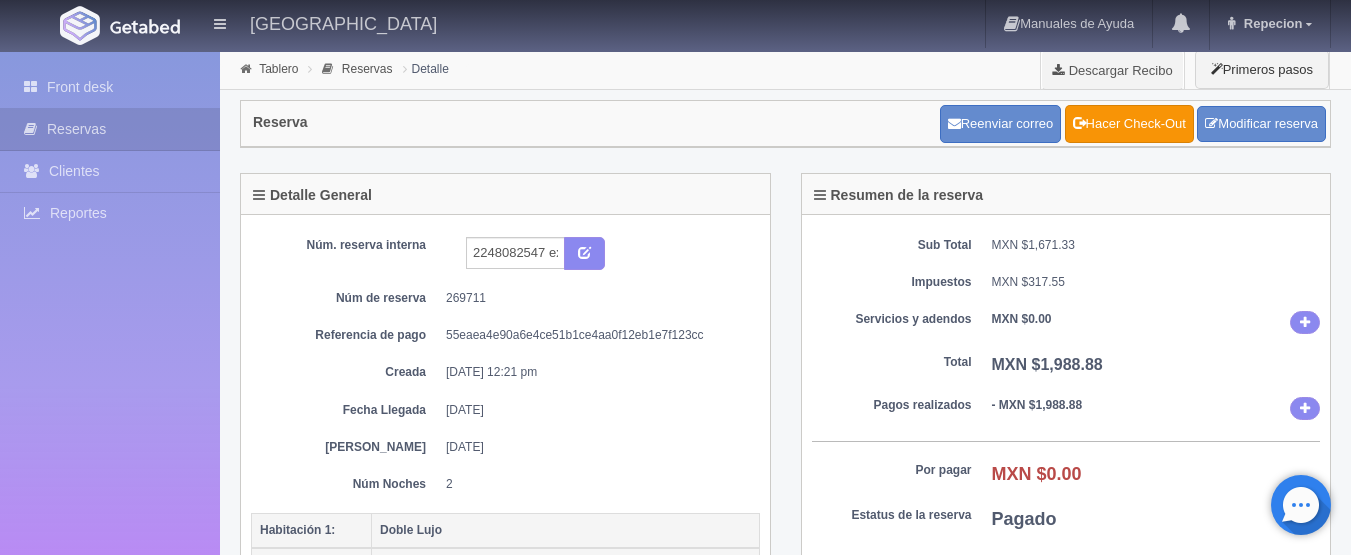 scroll, scrollTop: 100, scrollLeft: 0, axis: vertical 